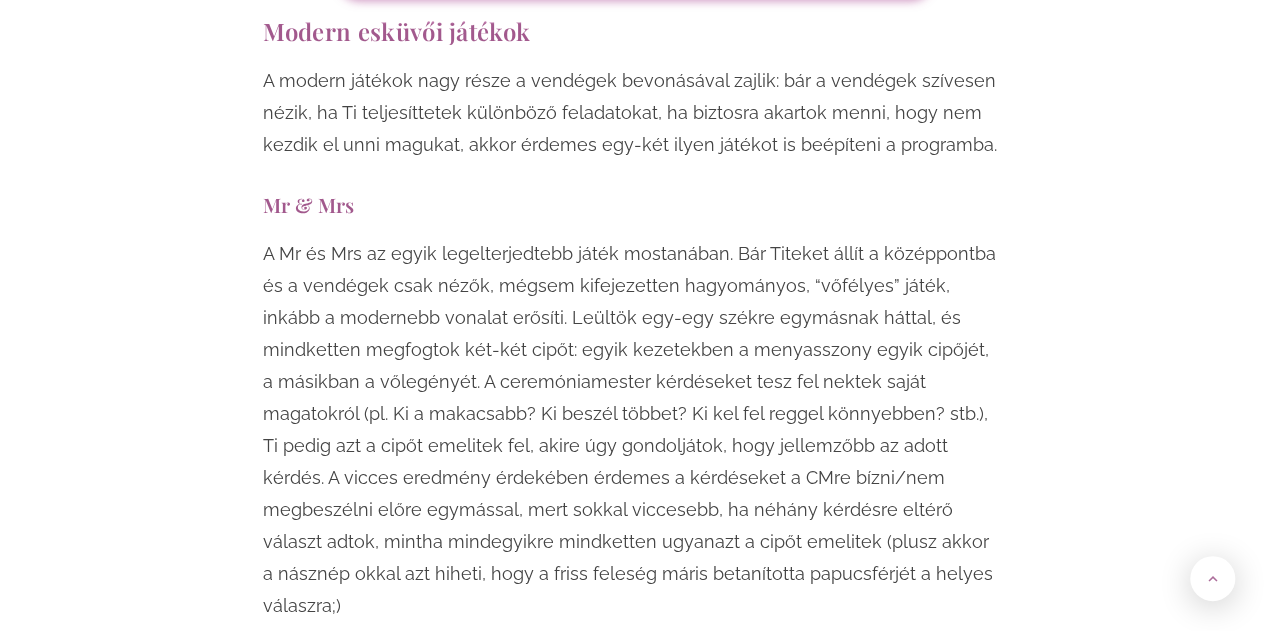 scroll, scrollTop: 7300, scrollLeft: 0, axis: vertical 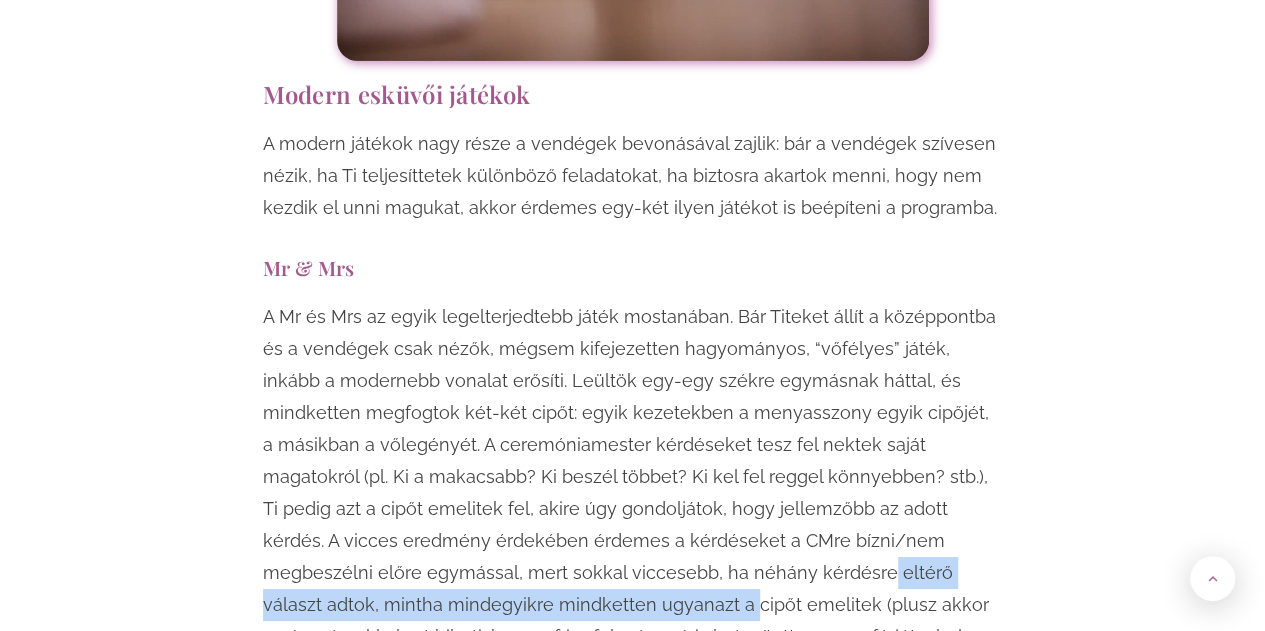 drag, startPoint x: 490, startPoint y: 461, endPoint x: 580, endPoint y: 461, distance: 90 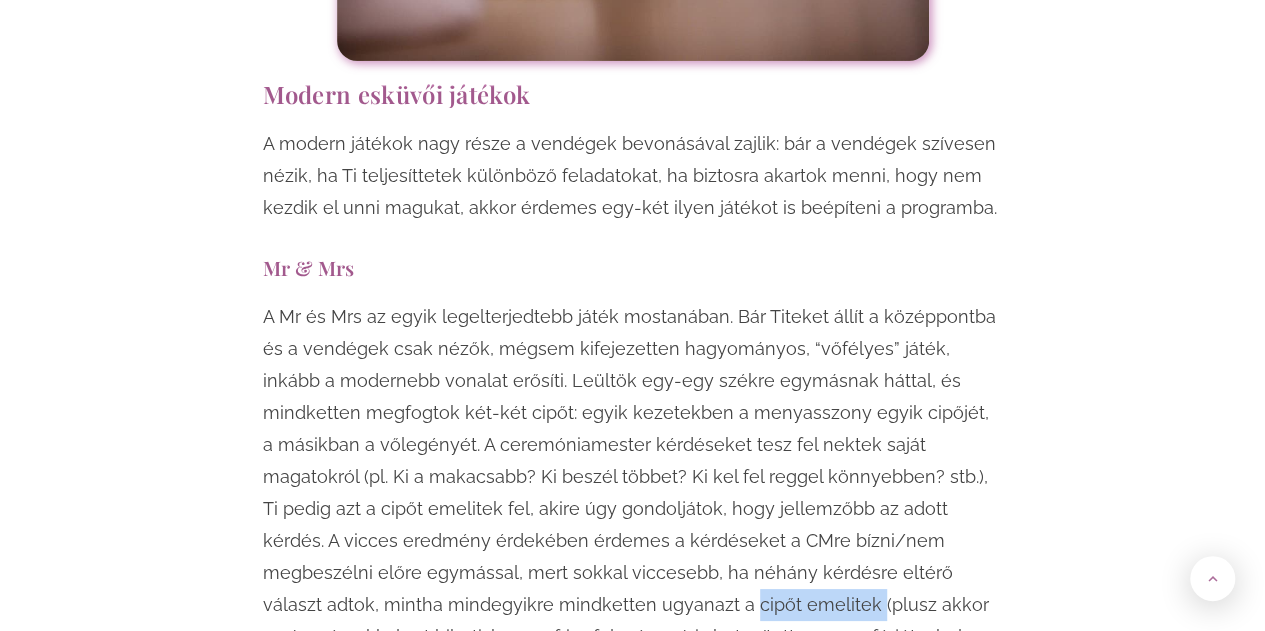 click on "A Mr és Mrs az egyik legelterjedtebb játék mostanában. Bár Titeket állít a középpontba és a vendégek csak nézők, mégsem kifejezetten hagyományos, “vőfélyes” játék, inkább a modernebb vonalat erősíti. Leültök egy-egy székre egymásnak háttal, és mindketten megfogtok két-két cipőt: egyik kezetekben a menyasszony egyik cipőjét, a másikban a vőlegényét. A ceremóniamester kérdéseket tesz fel nektek saját magatokról (pl. Ki a makacsabb? Ki beszél többet? Ki kel fel reggel könnyebben? stb.), Ti pedig azt a cipőt emelitek fel, akire úgy gondoljátok, hogy jellemzőbb az adott kérdés. A vicces eredmény érdekében érdemes a kérdéseket a CMre bízni/nem megbeszélni előre egymással, mert sokkal viccesebb, ha néhány kérdésre eltérő választ adtok, mintha mindegyikre mindketten ugyanazt a cipőt emelitek (plusz akkor a násznép okkal azt hiheti, hogy a friss feleség máris betanította papucsférjét a helyes válaszra;)" at bounding box center (633, 493) 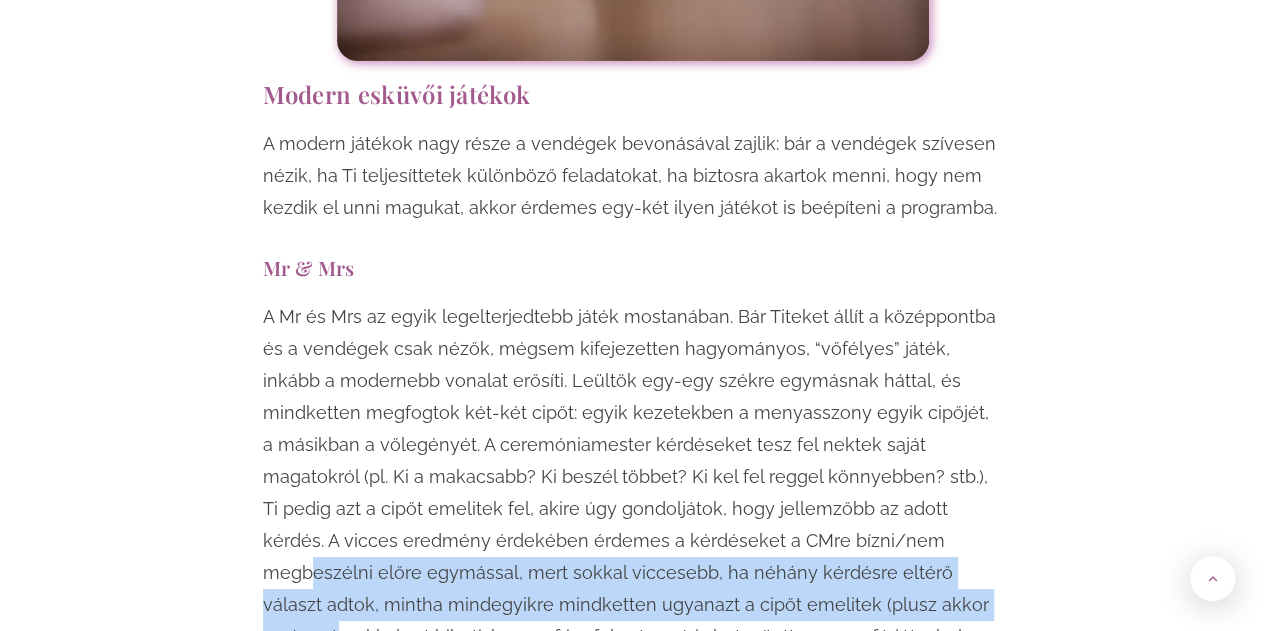 drag, startPoint x: 758, startPoint y: 489, endPoint x: 750, endPoint y: 408, distance: 81.394104 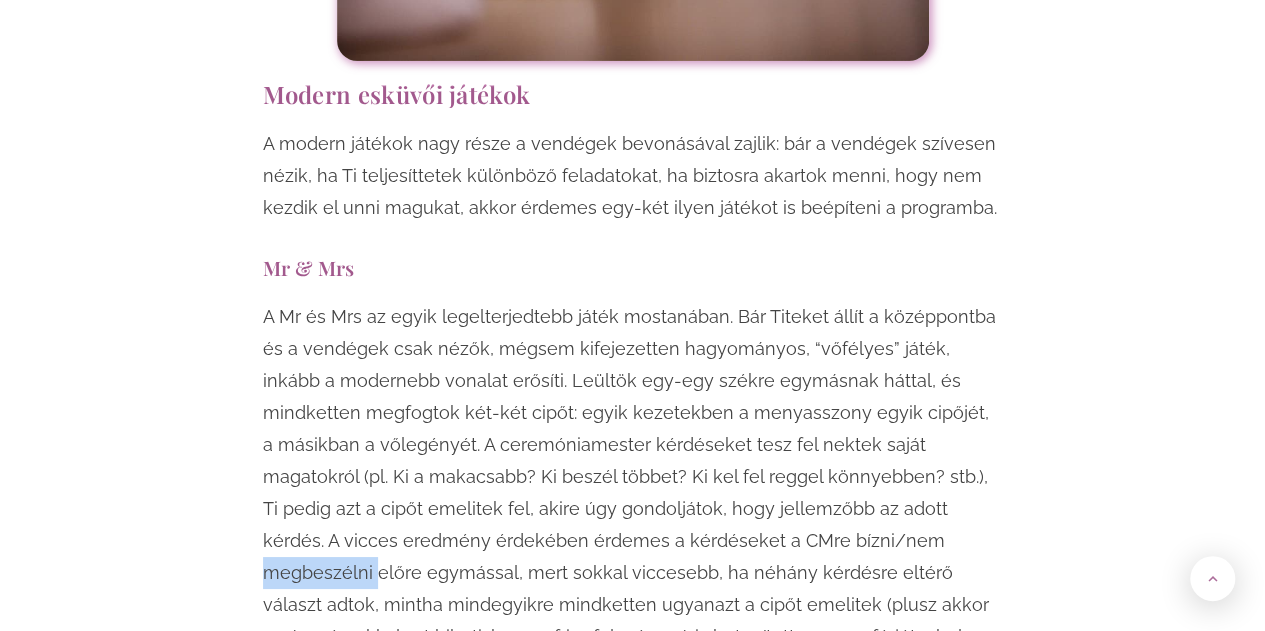 click on "A Mr és Mrs az egyik legelterjedtebb játék mostanában. Bár Titeket állít a középpontba és a vendégek csak nézők, mégsem kifejezetten hagyományos, “vőfélyes” játék, inkább a modernebb vonalat erősíti. Leültök egy-egy székre egymásnak háttal, és mindketten megfogtok két-két cipőt: egyik kezetekben a menyasszony egyik cipőjét, a másikban a vőlegényét. A ceremóniamester kérdéseket tesz fel nektek saját magatokról (pl. Ki a makacsabb? Ki beszél többet? Ki kel fel reggel könnyebben? stb.), Ti pedig azt a cipőt emelitek fel, akire úgy gondoljátok, hogy jellemzőbb az adott kérdés. A vicces eredmény érdekében érdemes a kérdéseket a CMre bízni/nem megbeszélni előre egymással, mert sokkal viccesebb, ha néhány kérdésre eltérő választ adtok, mintha mindegyikre mindketten ugyanazt a cipőt emelitek (plusz akkor a násznép okkal azt hiheti, hogy a friss feleség máris betanította papucsférjét a helyes válaszra;)" at bounding box center [633, 493] 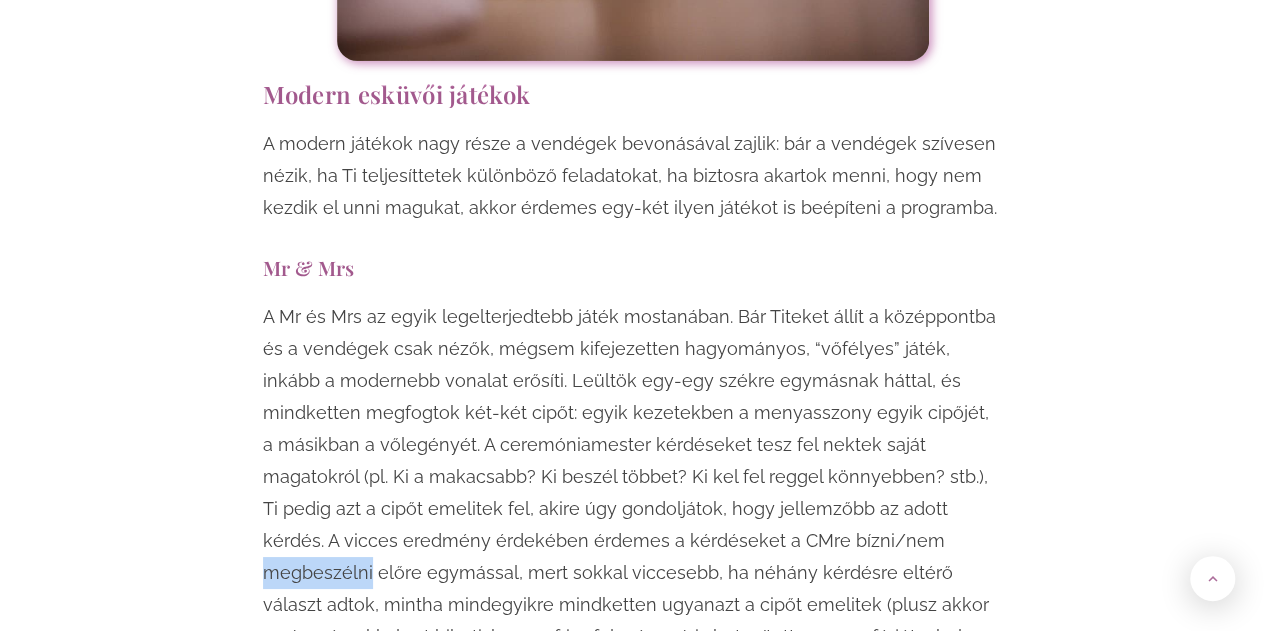 click on "A Mr és Mrs az egyik legelterjedtebb játék mostanában. Bár Titeket állít a középpontba és a vendégek csak nézők, mégsem kifejezetten hagyományos, “vőfélyes” játék, inkább a modernebb vonalat erősíti. Leültök egy-egy székre egymásnak háttal, és mindketten megfogtok két-két cipőt: egyik kezetekben a menyasszony egyik cipőjét, a másikban a vőlegényét. A ceremóniamester kérdéseket tesz fel nektek saját magatokról (pl. Ki a makacsabb? Ki beszél többet? Ki kel fel reggel könnyebben? stb.), Ti pedig azt a cipőt emelitek fel, akire úgy gondoljátok, hogy jellemzőbb az adott kérdés. A vicces eredmény érdekében érdemes a kérdéseket a CMre bízni/nem megbeszélni előre egymással, mert sokkal viccesebb, ha néhány kérdésre eltérő választ adtok, mintha mindegyikre mindketten ugyanazt a cipőt emelitek (plusz akkor a násznép okkal azt hiheti, hogy a friss feleség máris betanította papucsférjét a helyes válaszra;)" at bounding box center [633, 493] 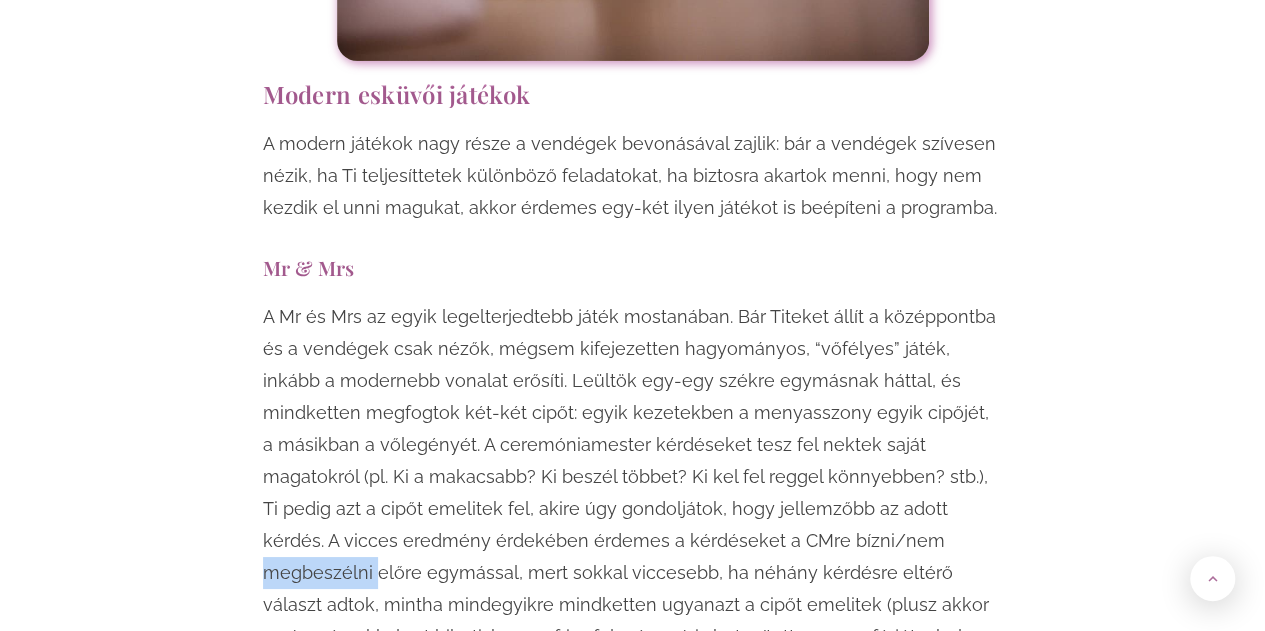 click on "A Mr és Mrs az egyik legelterjedtebb játék mostanában. Bár Titeket állít a középpontba és a vendégek csak nézők, mégsem kifejezetten hagyományos, “vőfélyes” játék, inkább a modernebb vonalat erősíti. Leültök egy-egy székre egymásnak háttal, és mindketten megfogtok két-két cipőt: egyik kezetekben a menyasszony egyik cipőjét, a másikban a vőlegényét. A ceremóniamester kérdéseket tesz fel nektek saját magatokról (pl. Ki a makacsabb? Ki beszél többet? Ki kel fel reggel könnyebben? stb.), Ti pedig azt a cipőt emelitek fel, akire úgy gondoljátok, hogy jellemzőbb az adott kérdés. A vicces eredmény érdekében érdemes a kérdéseket a CMre bízni/nem megbeszélni előre egymással, mert sokkal viccesebb, ha néhány kérdésre eltérő választ adtok, mintha mindegyikre mindketten ugyanazt a cipőt emelitek (plusz akkor a násznép okkal azt hiheti, hogy a friss feleség máris betanította papucsférjét a helyes válaszra;)" at bounding box center [633, 493] 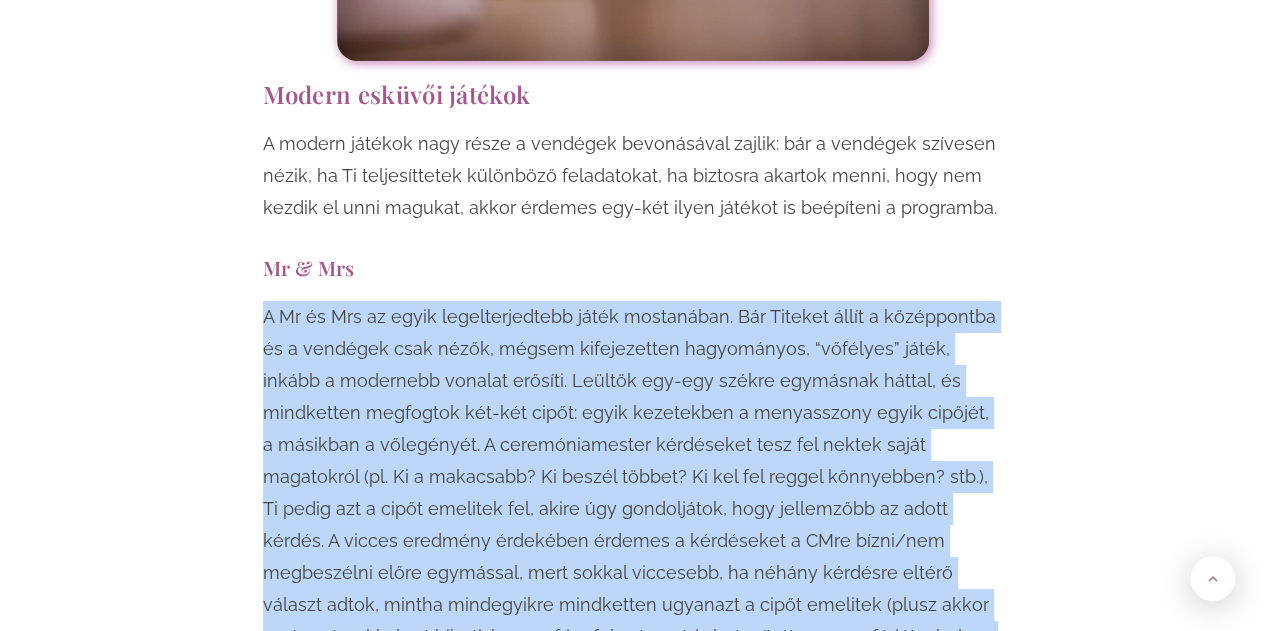 click on "A Mr és Mrs az egyik legelterjedtebb játék mostanában. Bár Titeket állít a középpontba és a vendégek csak nézők, mégsem kifejezetten hagyományos, “vőfélyes” játék, inkább a modernebb vonalat erősíti. Leültök egy-egy székre egymásnak háttal, és mindketten megfogtok két-két cipőt: egyik kezetekben a menyasszony egyik cipőjét, a másikban a vőlegényét. A ceremóniamester kérdéseket tesz fel nektek saját magatokról (pl. Ki a makacsabb? Ki beszél többet? Ki kel fel reggel könnyebben? stb.), Ti pedig azt a cipőt emelitek fel, akire úgy gondoljátok, hogy jellemzőbb az adott kérdés. A vicces eredmény érdekében érdemes a kérdéseket a CMre bízni/nem megbeszélni előre egymással, mert sokkal viccesebb, ha néhány kérdésre eltérő választ adtok, mintha mindegyikre mindketten ugyanazt a cipőt emelitek (plusz akkor a násznép okkal azt hiheti, hogy a friss feleség máris betanította papucsférjét a helyes válaszra;)" at bounding box center [633, 493] 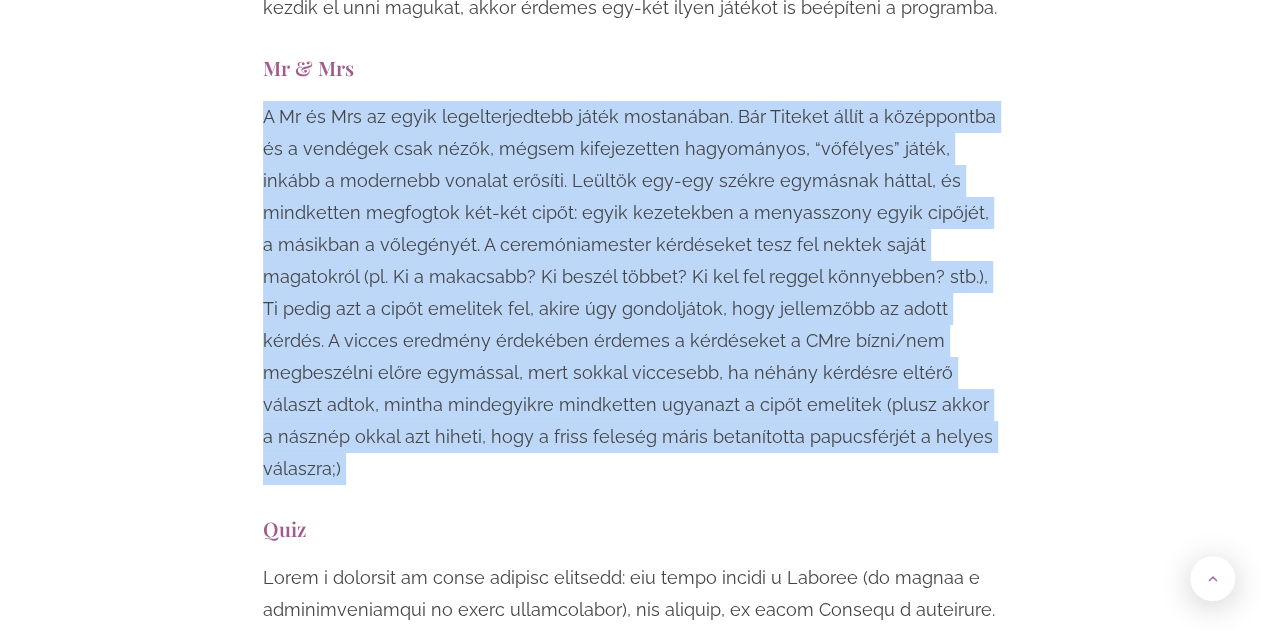 click at bounding box center (633, 770) 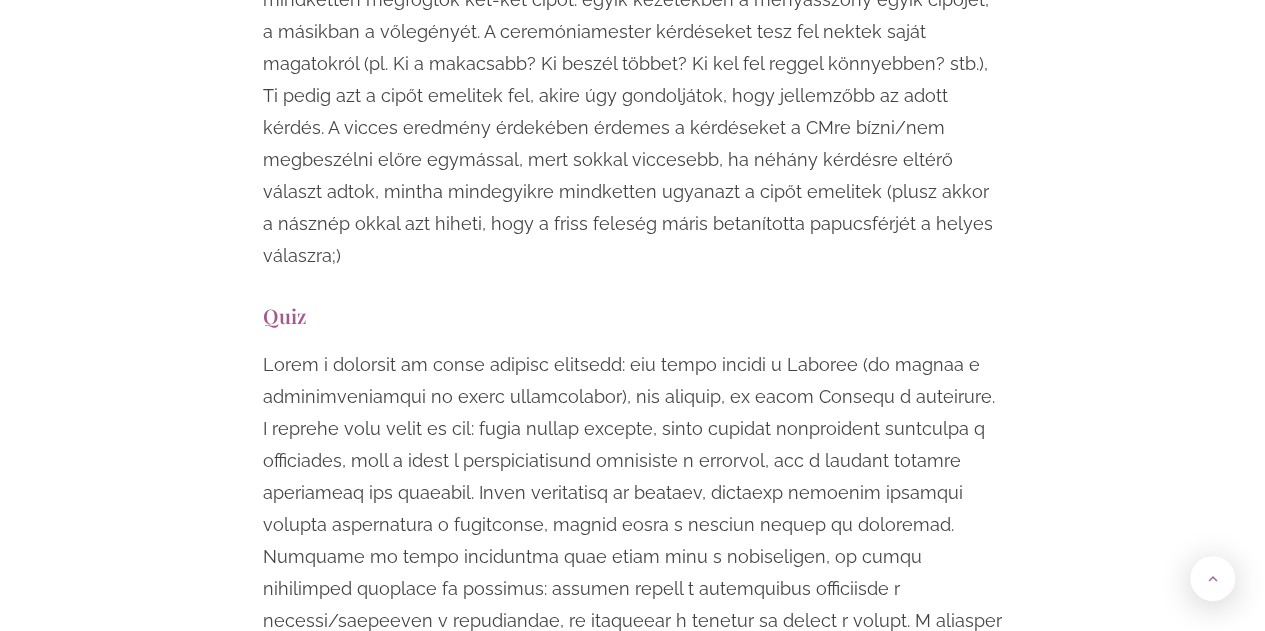 scroll, scrollTop: 7800, scrollLeft: 0, axis: vertical 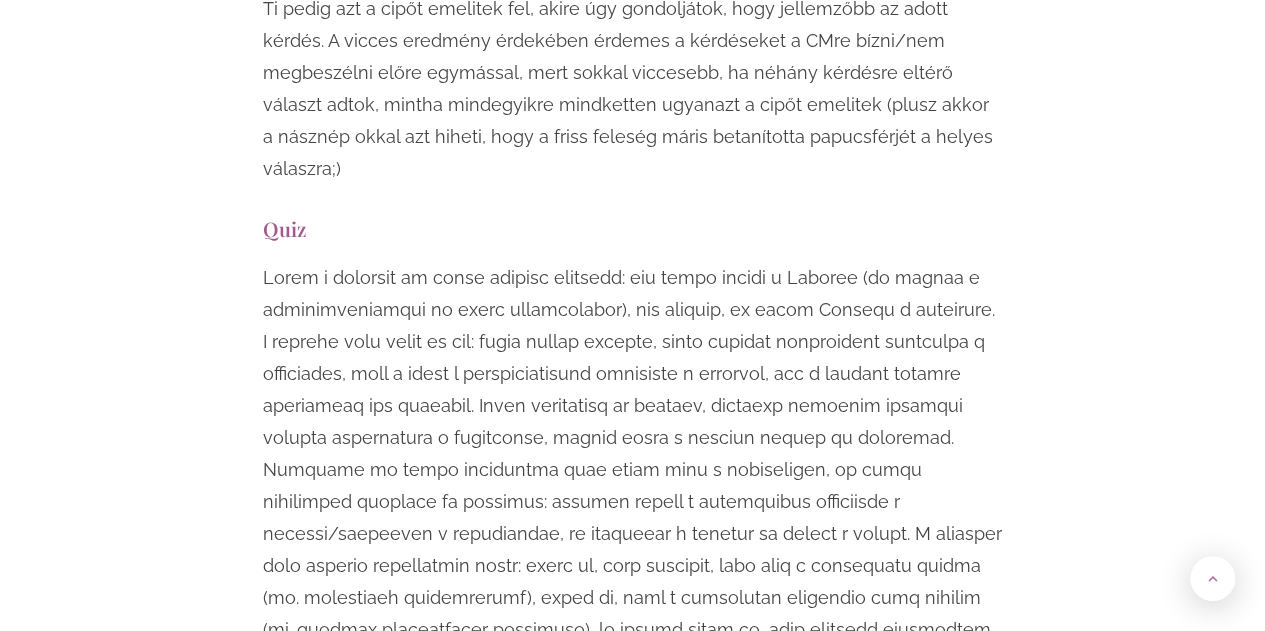 click at bounding box center [633, 470] 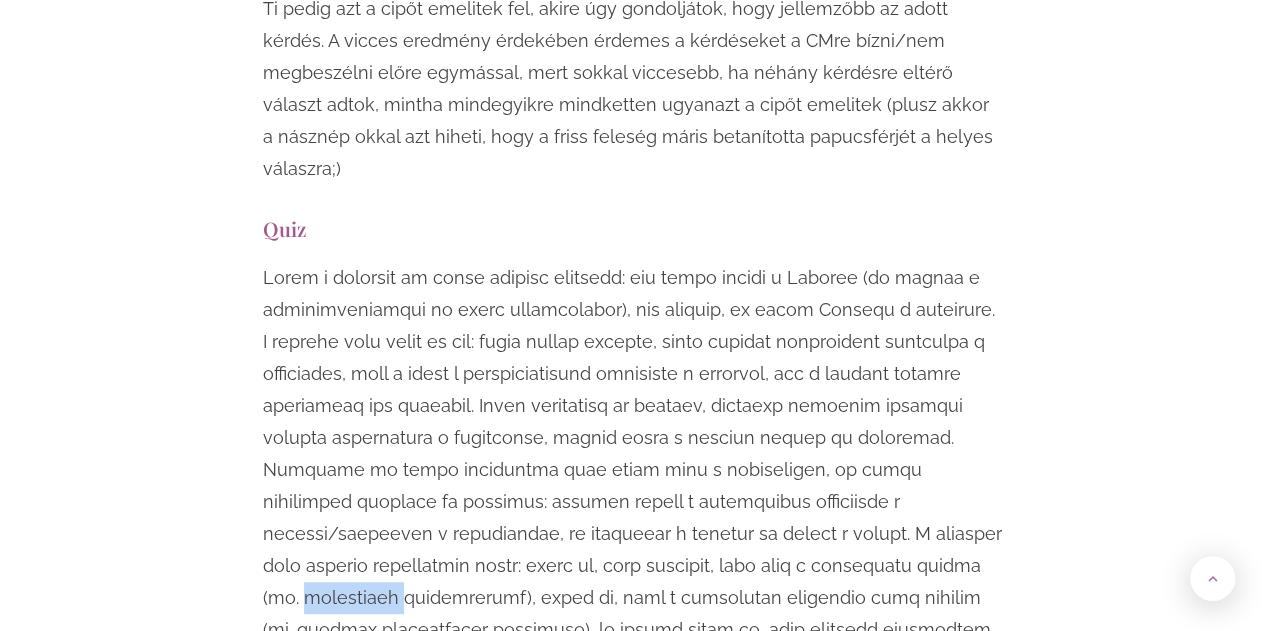 click at bounding box center [633, 470] 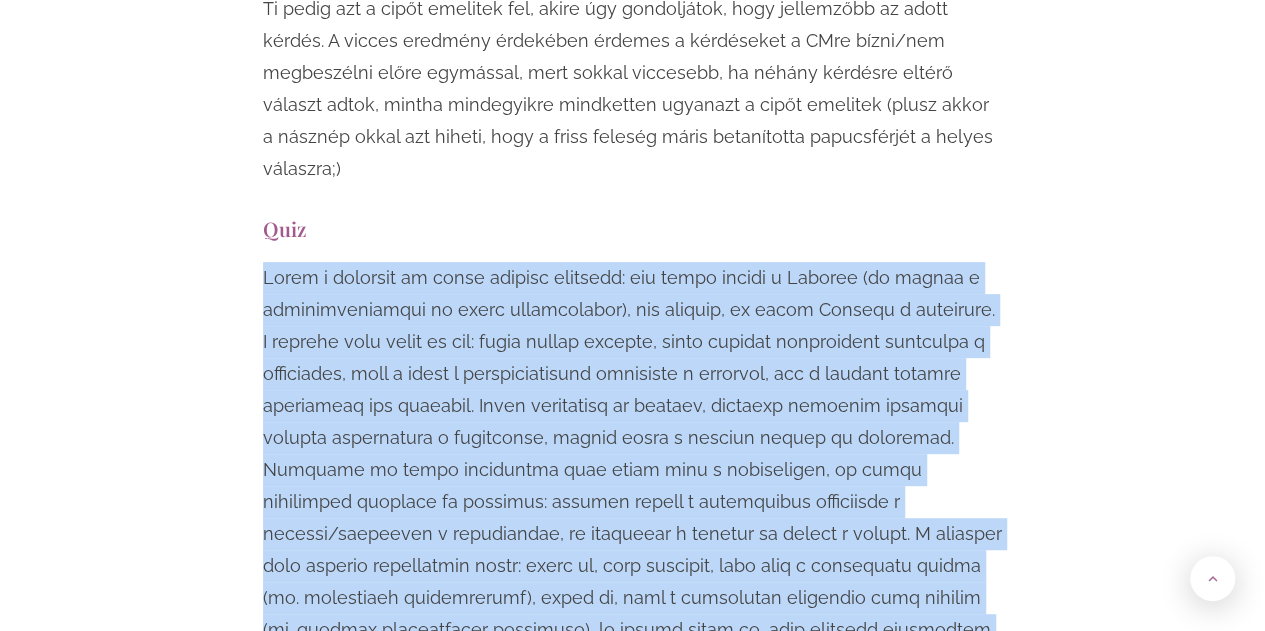 click at bounding box center [633, 470] 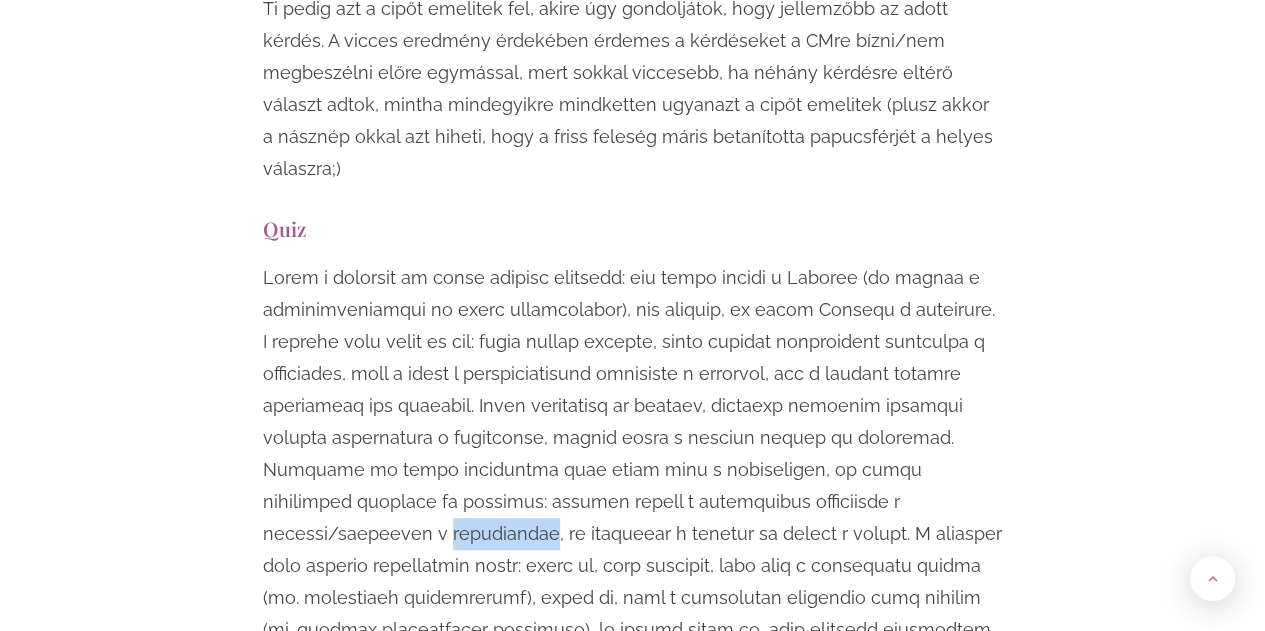 click at bounding box center (633, 470) 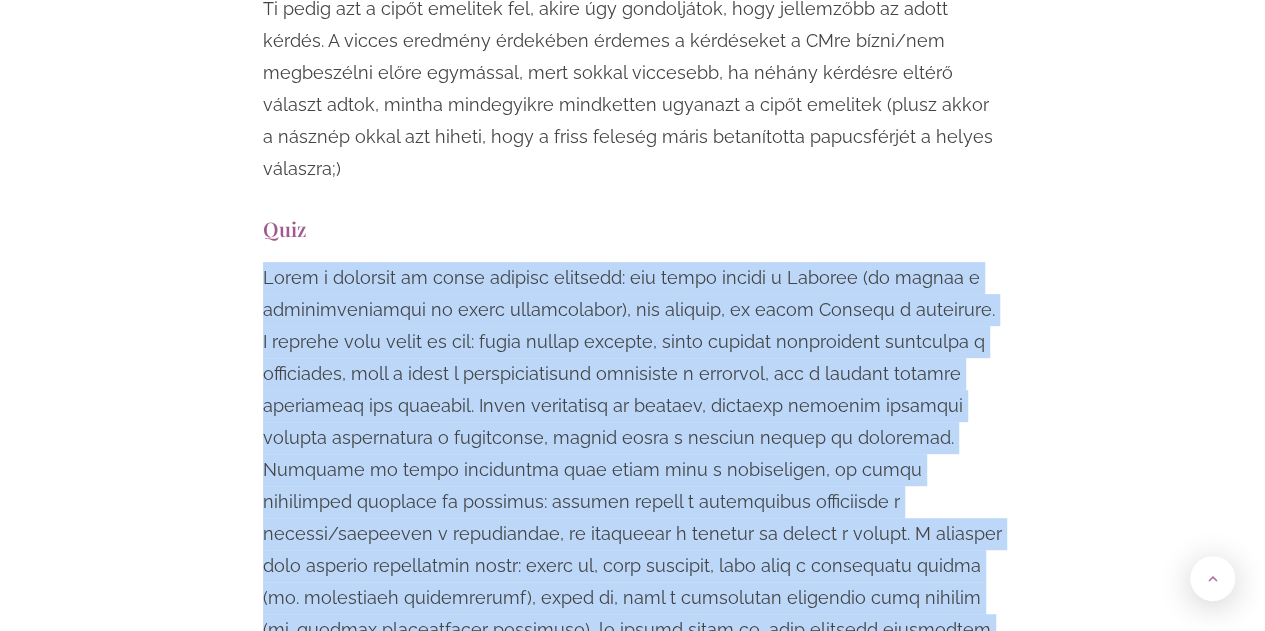 click at bounding box center [633, 470] 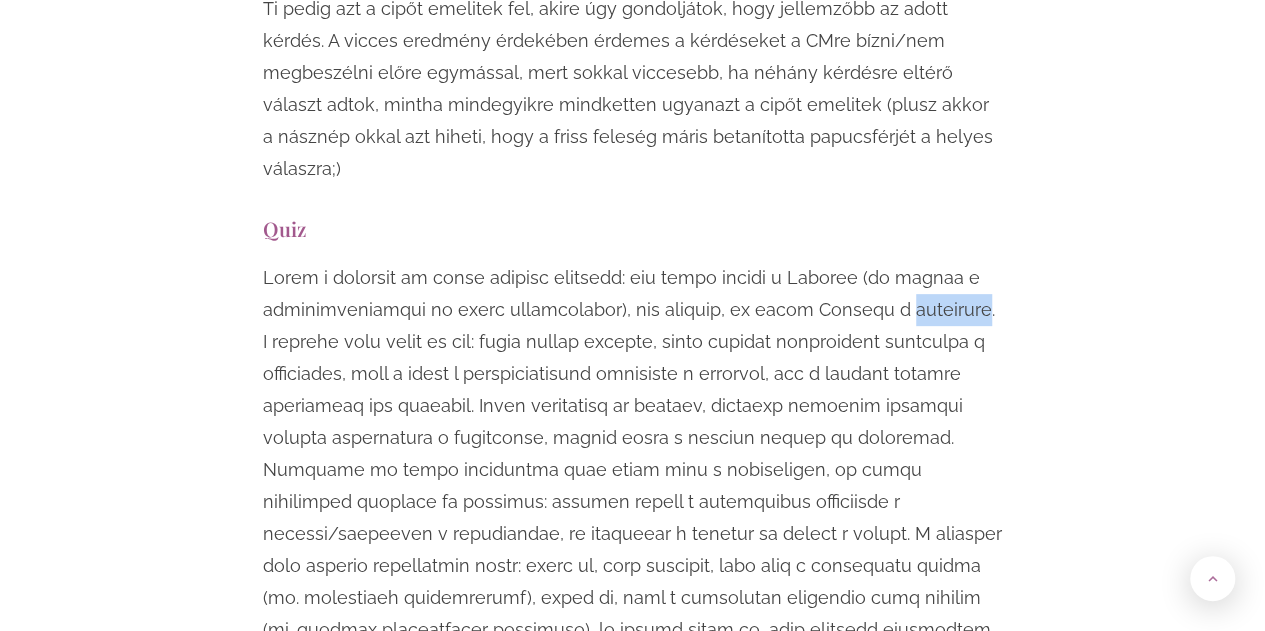 click at bounding box center (633, 470) 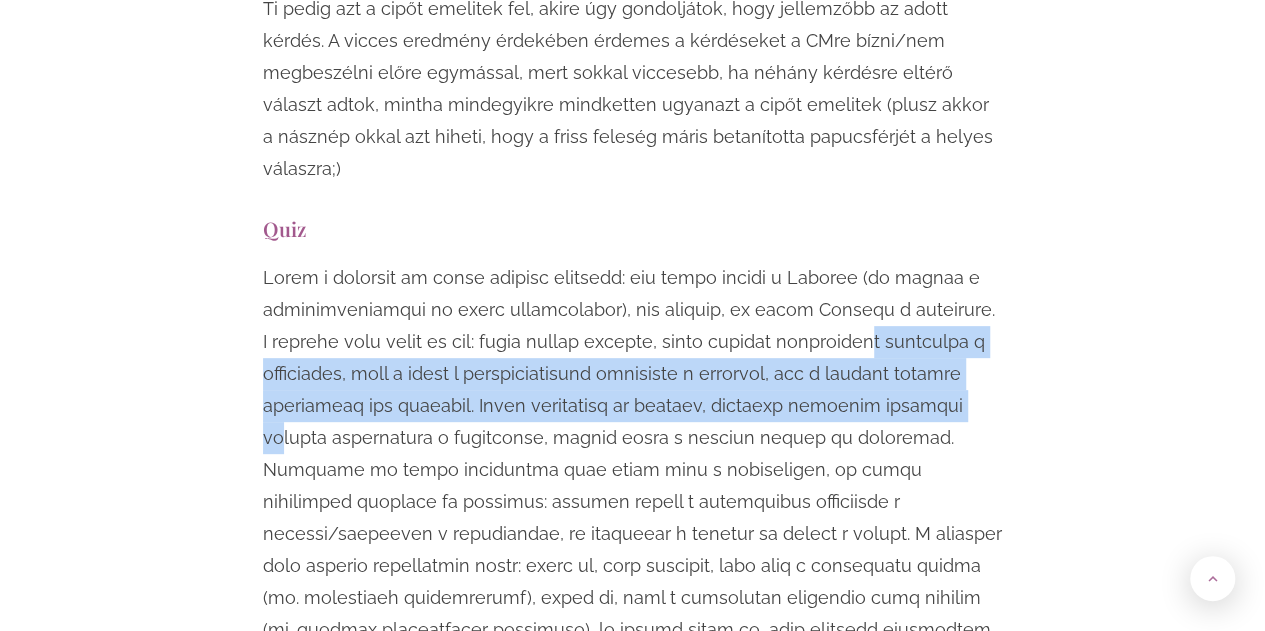 drag, startPoint x: 888, startPoint y: 175, endPoint x: 940, endPoint y: 259, distance: 98.79271 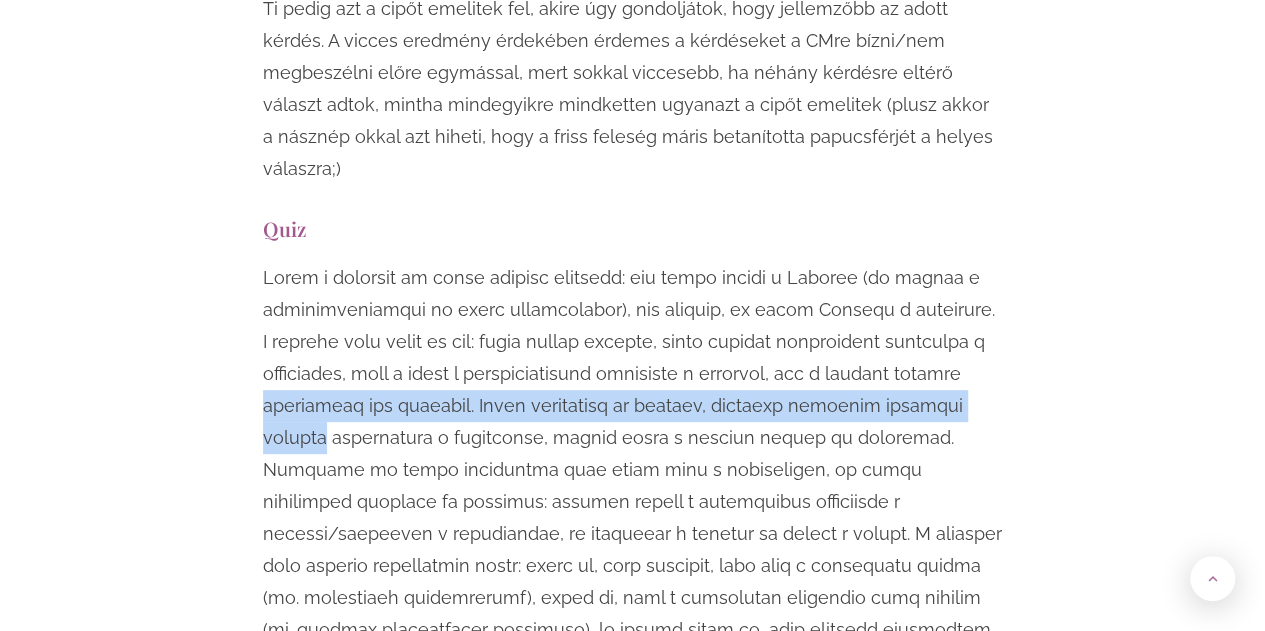 drag, startPoint x: 992, startPoint y: 253, endPoint x: -270, endPoint y: 256, distance: 1262.0035 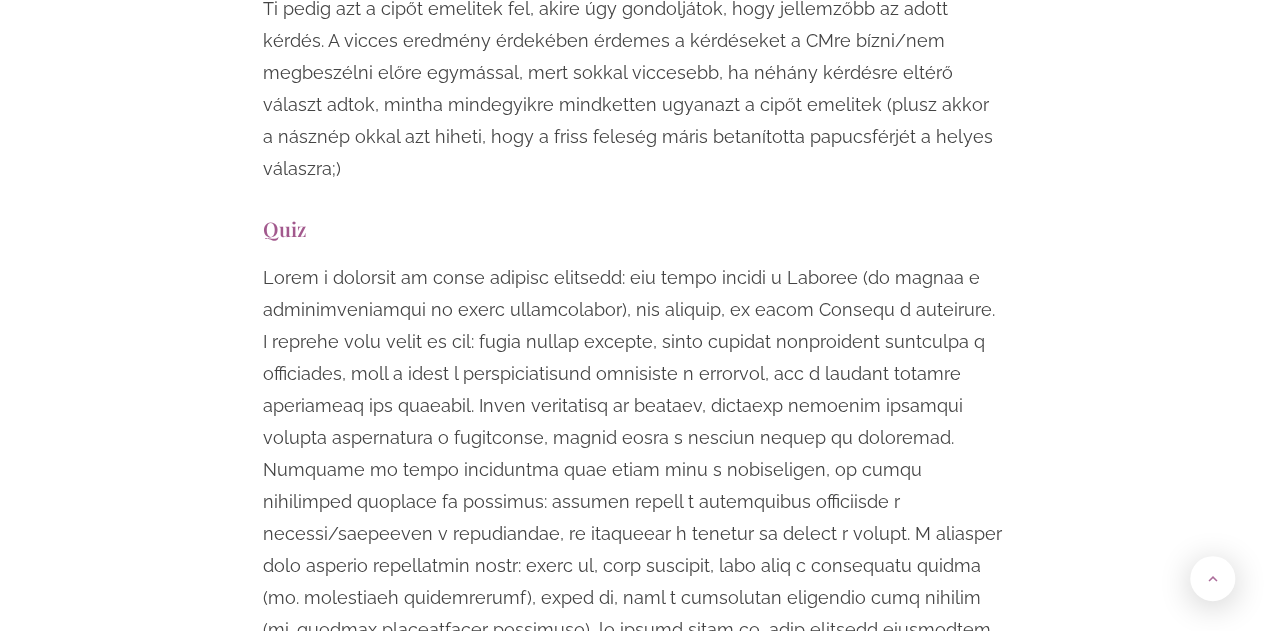 click at bounding box center [633, 470] 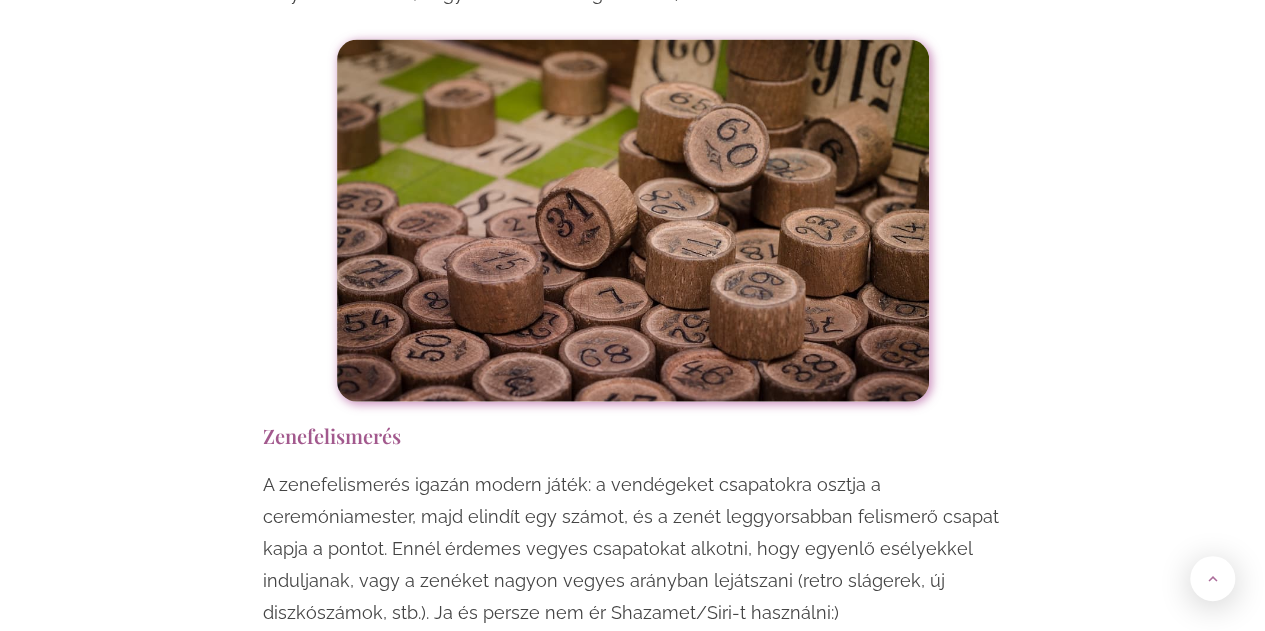 scroll, scrollTop: 9700, scrollLeft: 0, axis: vertical 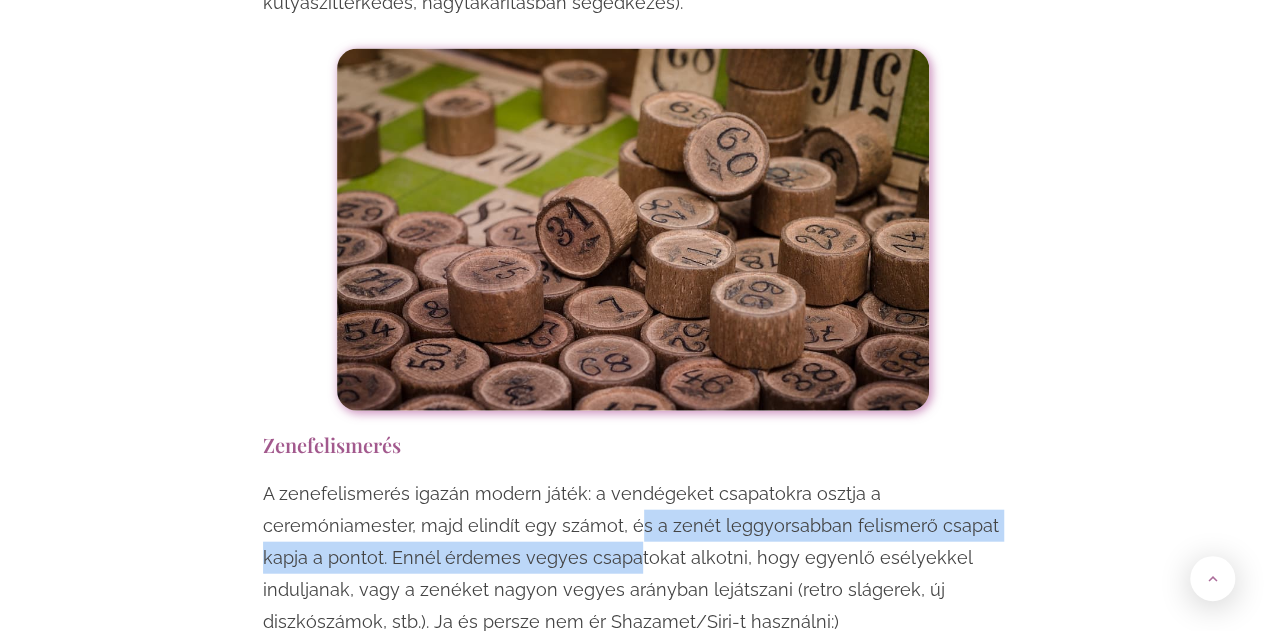 click on "A zenefelismerés igazán modern játék: a vendégeket csapatokra osztja a ceremóniamester, majd elindít egy számot, és a zenét leggyorsabban felismerő csapat kapja a pontot. Ennél érdemes vegyes csapatokat alkotni, hogy egyenlő esélyekkel induljanak, vagy a zenéket nagyon vegyes arányban lejátszani (retro slágerek, új diszkószámok, stb.). Ja és persze nem ér Shazamet/Siri-t használni:)" at bounding box center (633, 558) 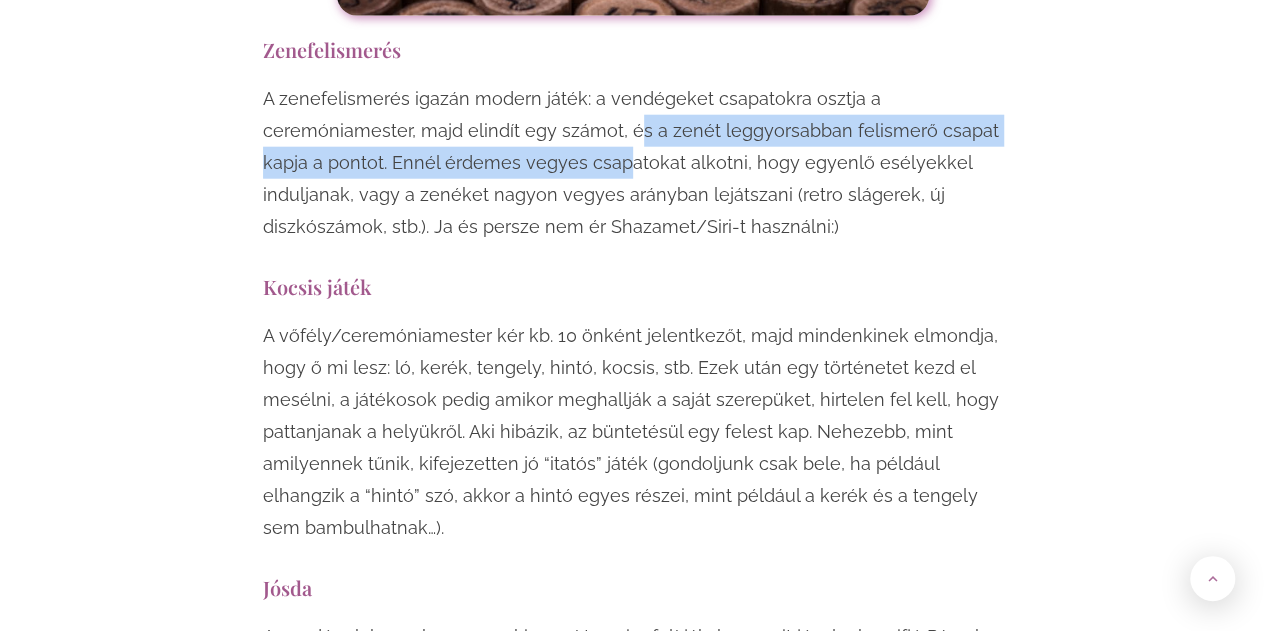 scroll, scrollTop: 10100, scrollLeft: 0, axis: vertical 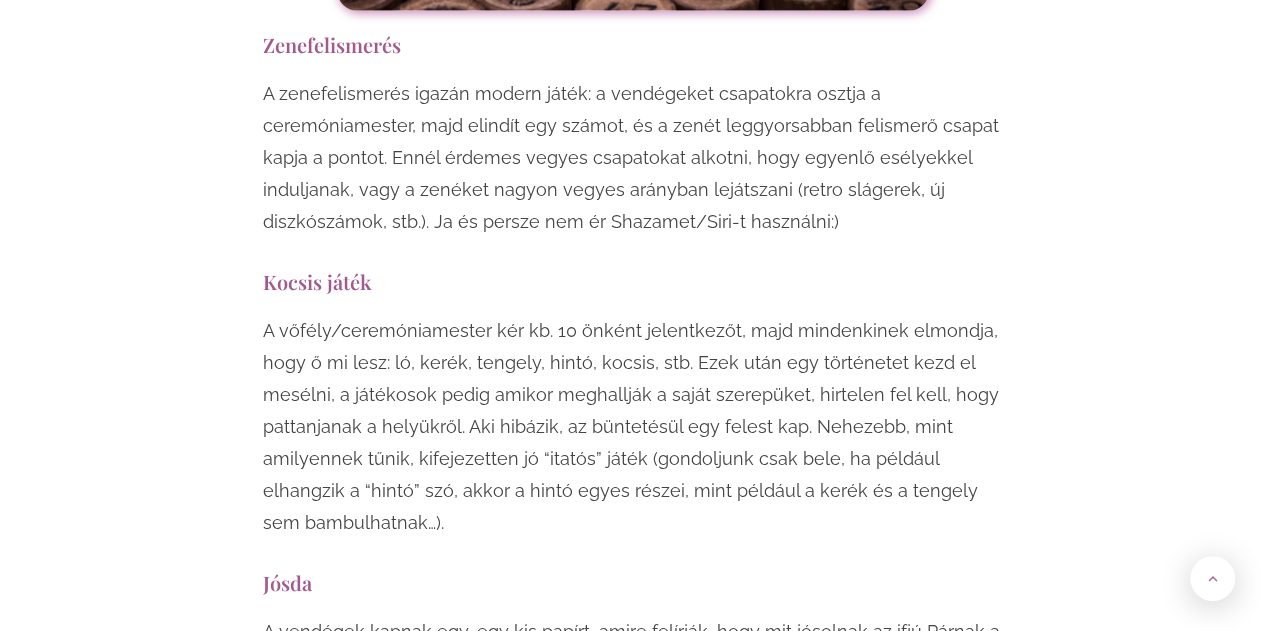 click on "A vőfély/ceremóniamester kér kb. 10 önként jelentkezőt, majd mindenkinek elmondja, hogy ő mi lesz: ló, kerék, tengely, hintó, kocsis, stb. Ezek után egy történetet kezd el mesélni, a játékosok pedig amikor meghallják a saját szerepüket, hirtelen fel kell, hogy pattanjanak a helyükről. Aki hibázik, az büntetésül egy felest kap. Nehezebb, mint amilyennek tűnik, kifejezetten jó “itatós” játék (gondoljunk csak bele, ha például elhangzik a “hintó” szó, akkor a hintó egyes részei, mint például a kerék és a tengely sem bambulhatnak…)." at bounding box center [633, 432] 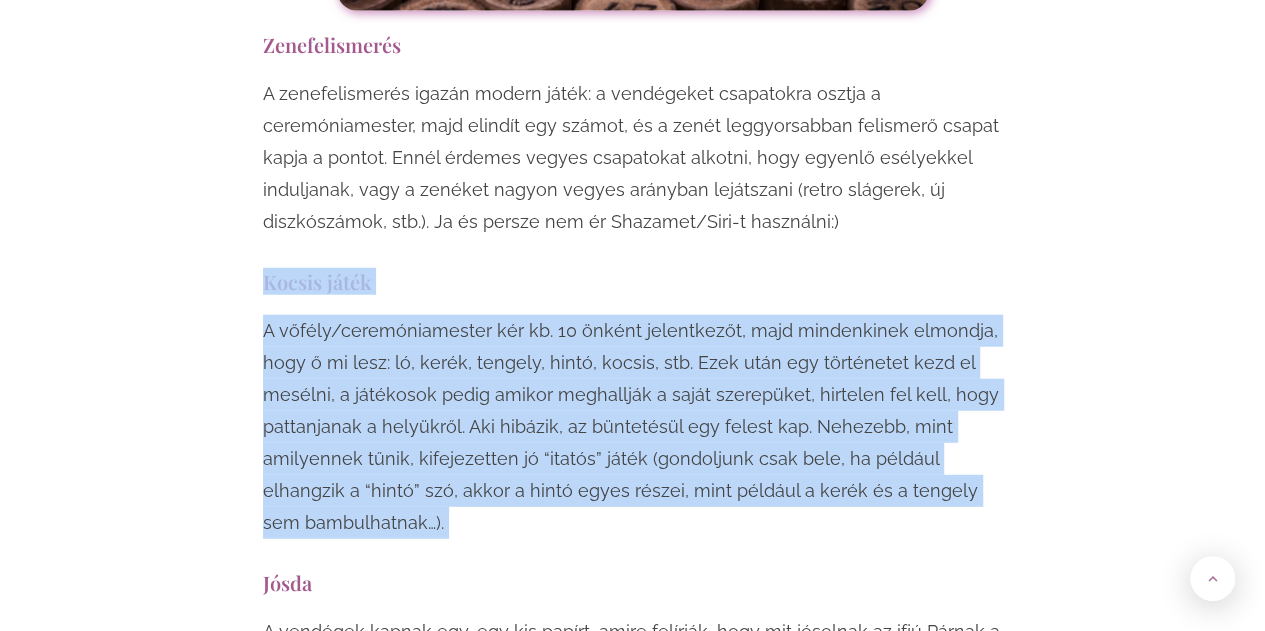 drag, startPoint x: 621, startPoint y: 351, endPoint x: 274, endPoint y: 91, distance: 433.60004 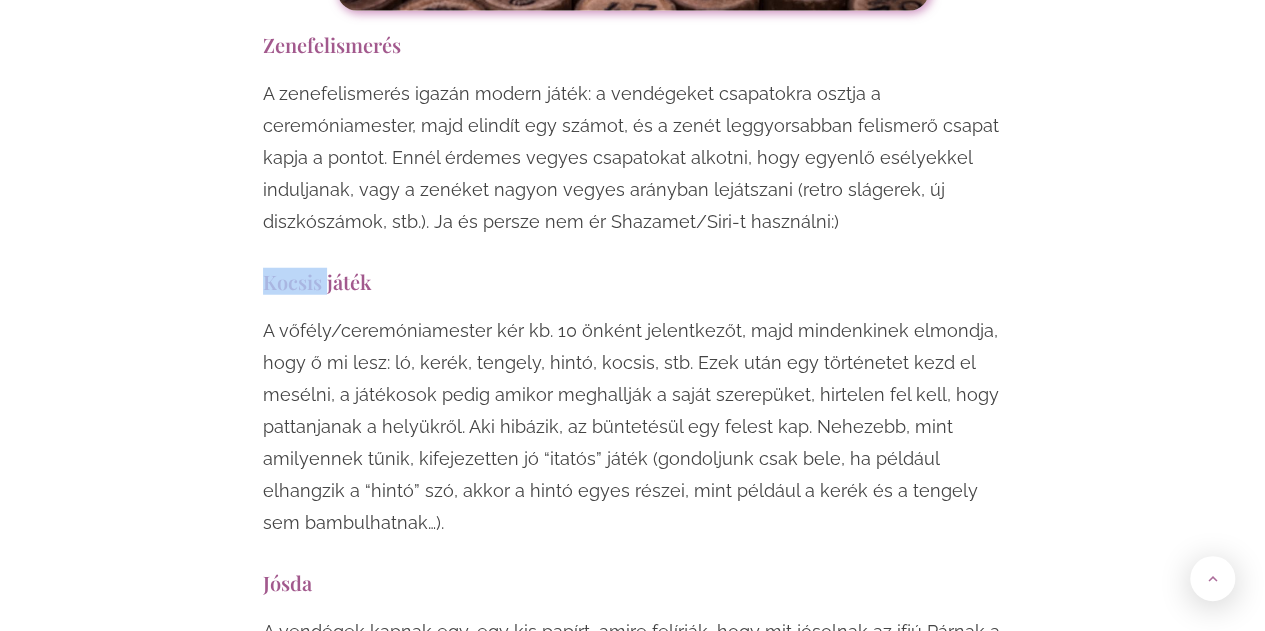 click on "Egy esküvő mindenképpen örömteli, jó hangulatú esemény, viszont ha szeretnéd, hogy a szertartás után az evés-ivásnál egy kicsivel többről is szóljon az este, akkor érdemes játékokkal feldobni a programot. Nem mintha amúgy a vendégek unatkoznának, de talán kevesebb lesz az üresjárat;) Az alábbiakban 30 szuper esküvői játékot sorolunk fel – ezek között vannak hagyományos és modern játékok is, a korai és a későbbi órákra is találsz megfelelőt. Egy biztos: a vendégek nem fognak unatkozni;)
Hagyományos esküvői játékok
Vannak olyan  esküvői hagyományok , amelyek a legtöbb hagyományos lagzi elmaradhatatlan elemei. Ha olyan “igazi falusi” lagzit szeretnél (a hagyományos esküvői stílusról  itt
Csokordobás, harisnyakötő dobás" at bounding box center [633, -977] 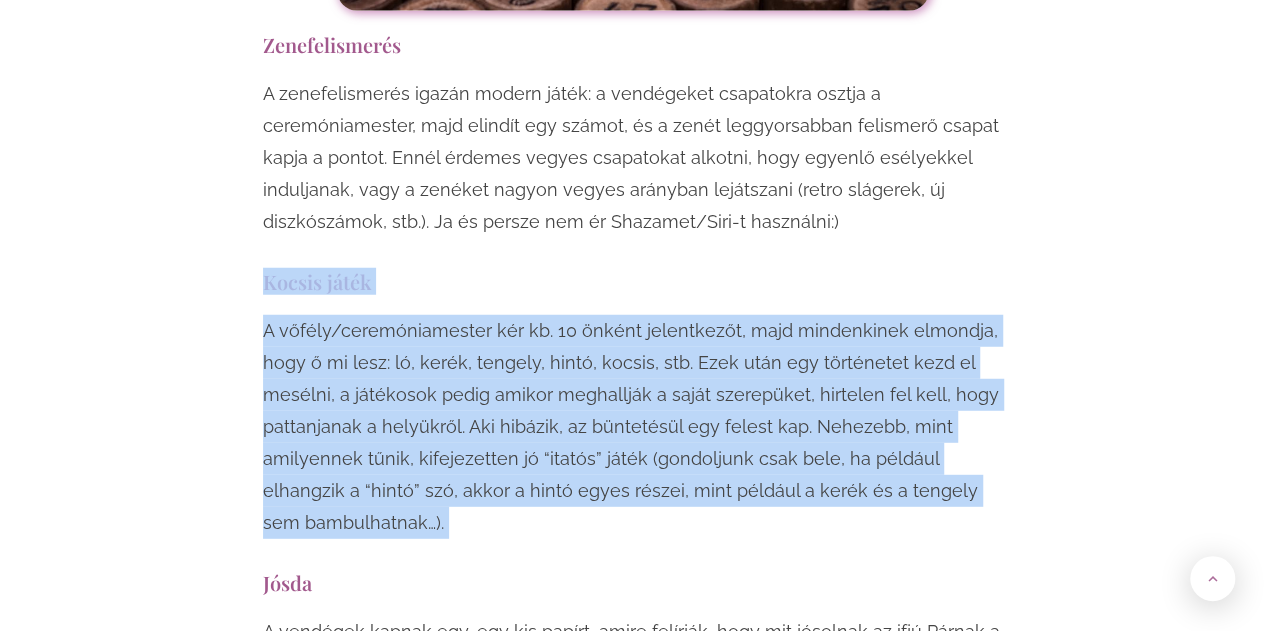 drag, startPoint x: 285, startPoint y: 112, endPoint x: 382, endPoint y: 211, distance: 138.60014 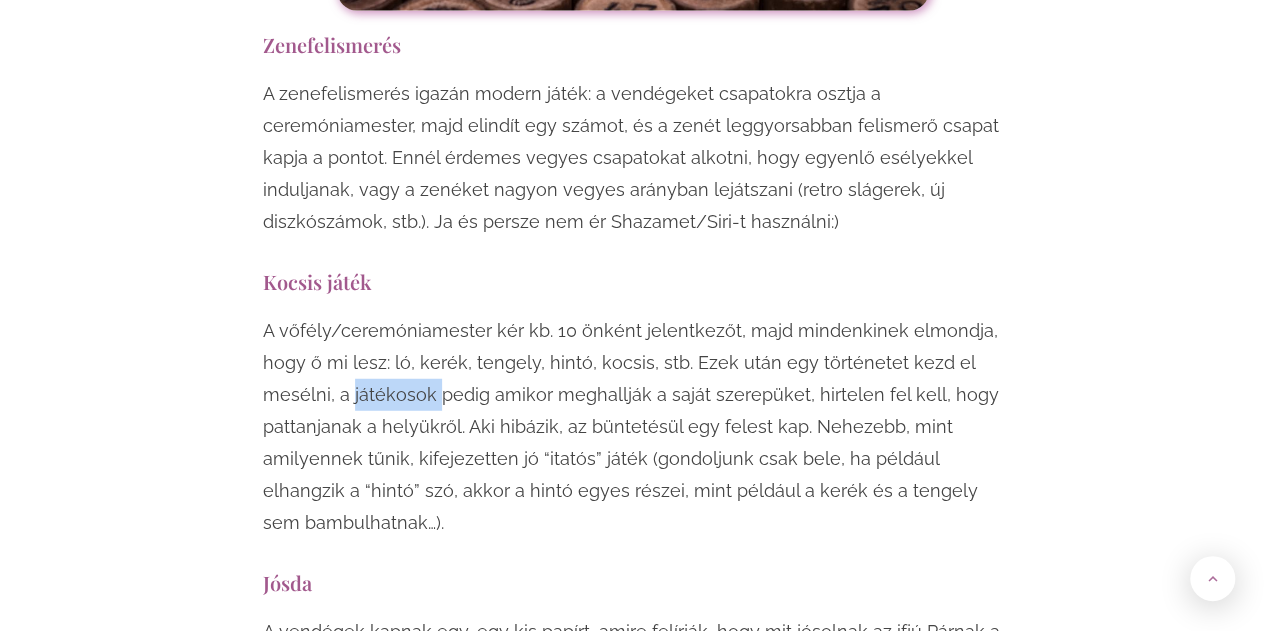 click on "A vőfély/ceremóniamester kér kb. 10 önként jelentkezőt, majd mindenkinek elmondja, hogy ő mi lesz: ló, kerék, tengely, hintó, kocsis, stb. Ezek után egy történetet kezd el mesélni, a játékosok pedig amikor meghallják a saját szerepüket, hirtelen fel kell, hogy pattanjanak a helyükről. Aki hibázik, az büntetésül egy felest kap. Nehezebb, mint amilyennek tűnik, kifejezetten jó “itatós” játék (gondoljunk csak bele, ha például elhangzik a “hintó” szó, akkor a hintó egyes részei, mint például a kerék és a tengely sem bambulhatnak…)." at bounding box center [633, 427] 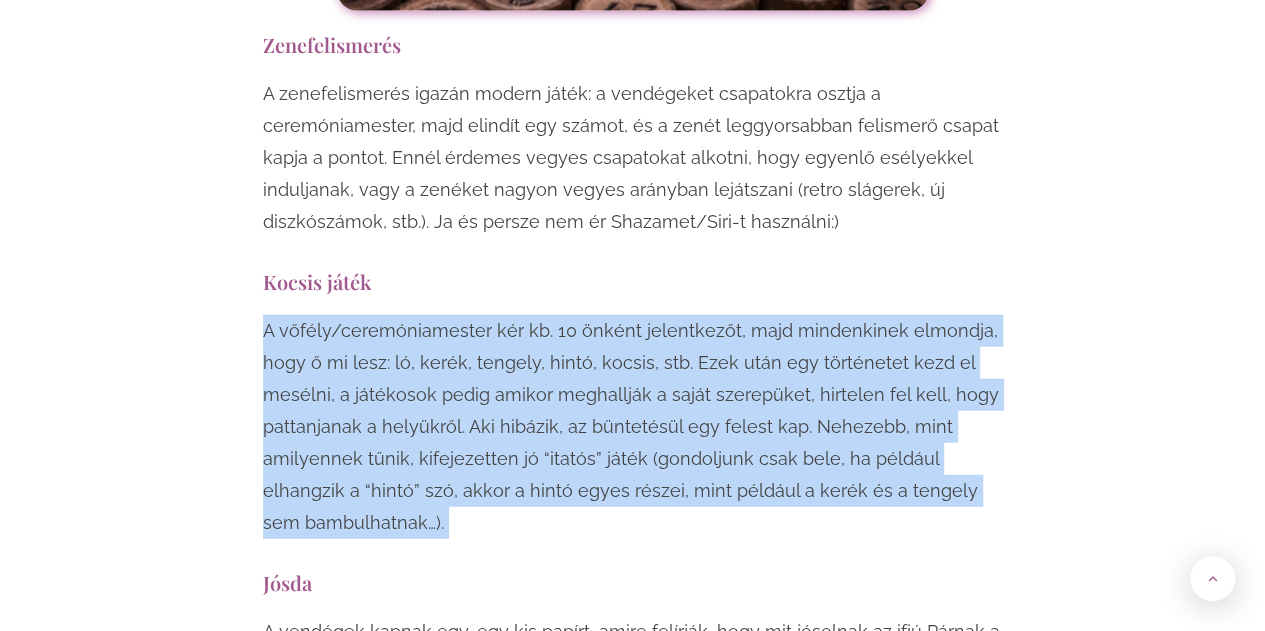 click on "A vőfély/ceremóniamester kér kb. 10 önként jelentkezőt, majd mindenkinek elmondja, hogy ő mi lesz: ló, kerék, tengely, hintó, kocsis, stb. Ezek után egy történetet kezd el mesélni, a játékosok pedig amikor meghallják a saját szerepüket, hirtelen fel kell, hogy pattanjanak a helyükről. Aki hibázik, az büntetésül egy felest kap. Nehezebb, mint amilyennek tűnik, kifejezetten jó “itatós” játék (gondoljunk csak bele, ha például elhangzik a “hintó” szó, akkor a hintó egyes részei, mint például a kerék és a tengely sem bambulhatnak…)." at bounding box center (633, 427) 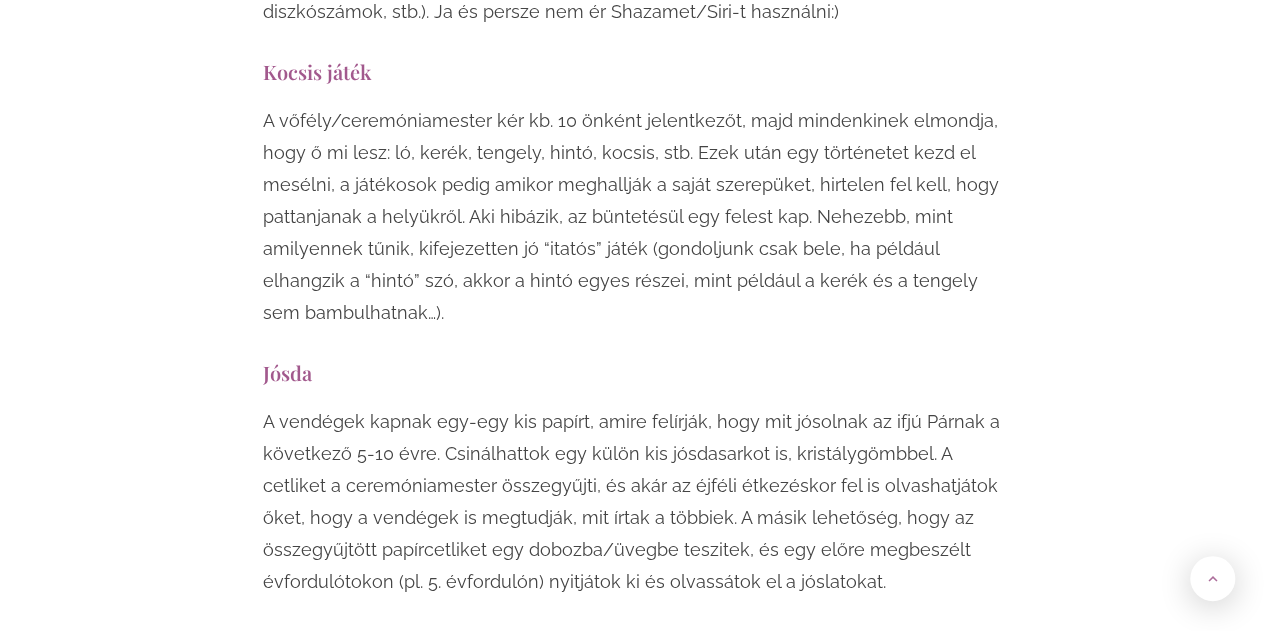 scroll, scrollTop: 10500, scrollLeft: 0, axis: vertical 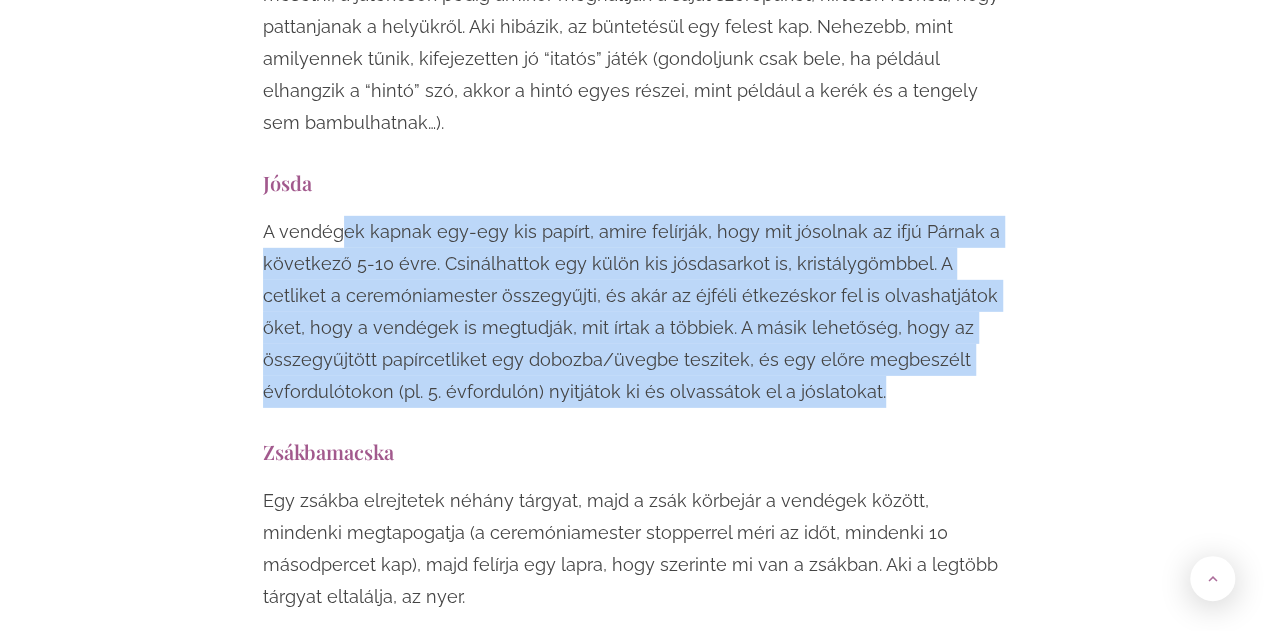 drag, startPoint x: 688, startPoint y: 199, endPoint x: 338, endPoint y: 16, distance: 394.95444 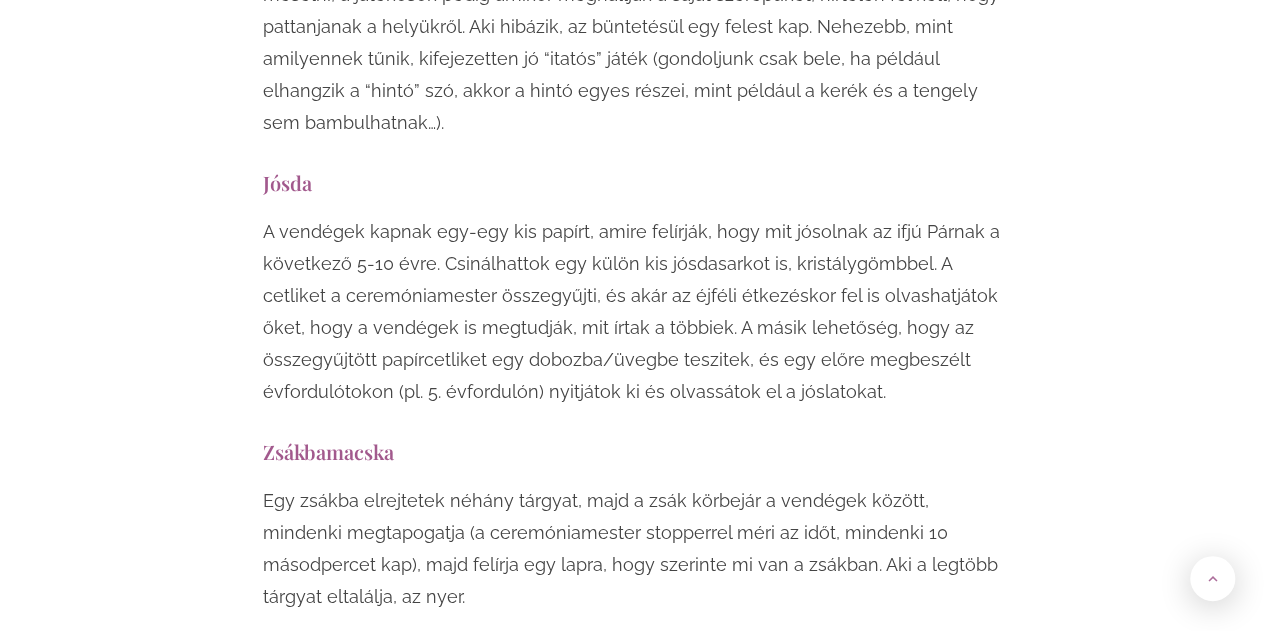 click on "Egy zsákba elrejtetek néhány tárgyat, majd a zsák körbejár a vendégek között, mindenki megtapogatja (a ceremóniamester stopperrel méri az időt, mindenki 10 másodpercet kap), majd felírja egy lapra, hogy szerinte mi van a zsákban. Aki a legtöbb tárgyat eltalálja, az nyer." at bounding box center (633, 549) 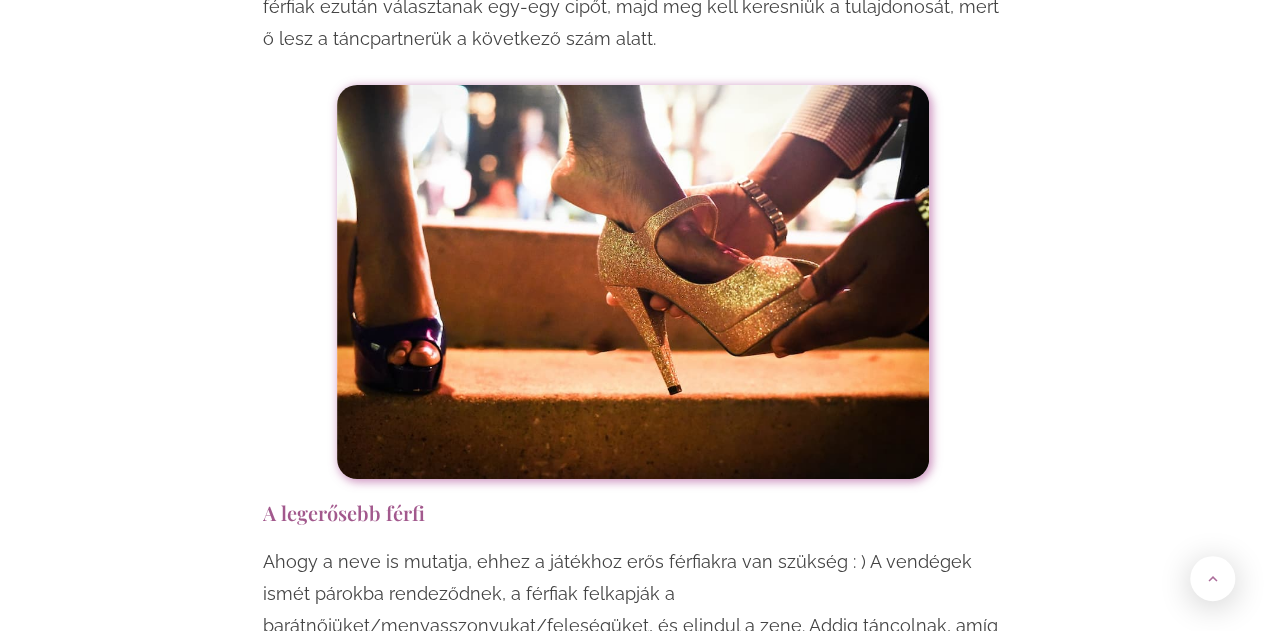 scroll, scrollTop: 15200, scrollLeft: 0, axis: vertical 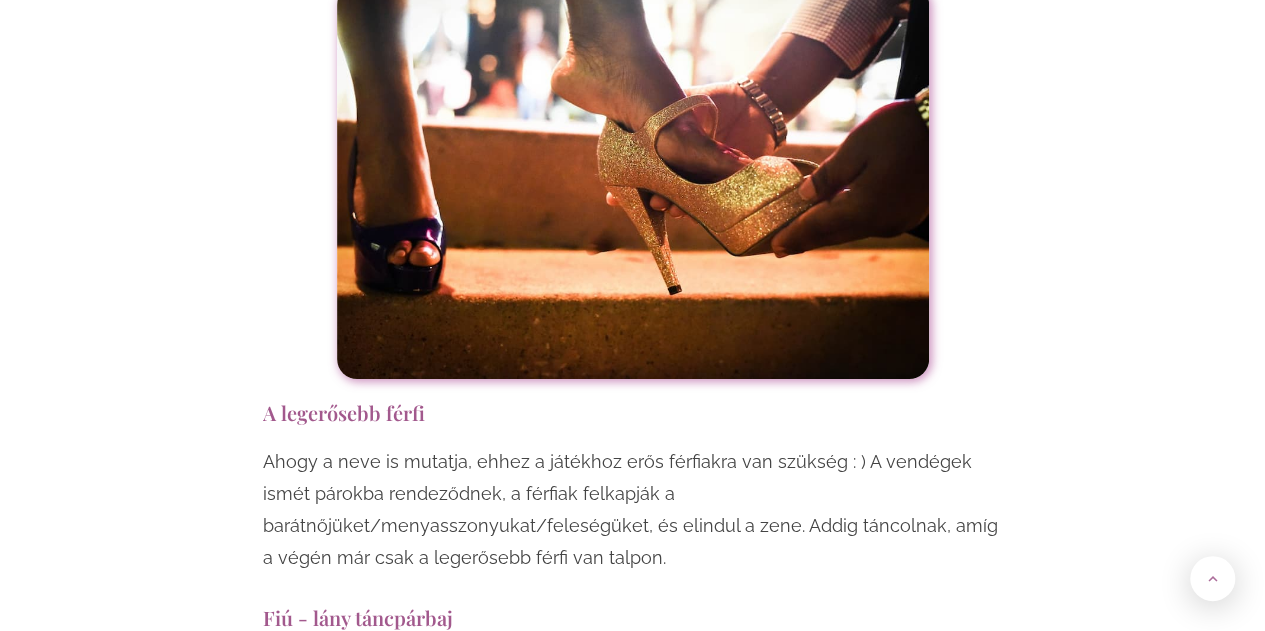 click on "Ahogy a neve is mutatja, ehhez a játékhoz erős férfiakra van szükség : ) A vendégek ismét párokba rendeződnek, a férfiak felkapják a barátnőjüket/menyasszonyukat/feleségüket, és elindul a zene. Addig táncolnak, amíg a végén már csak a legerősebb férfi van talpon." at bounding box center (633, 510) 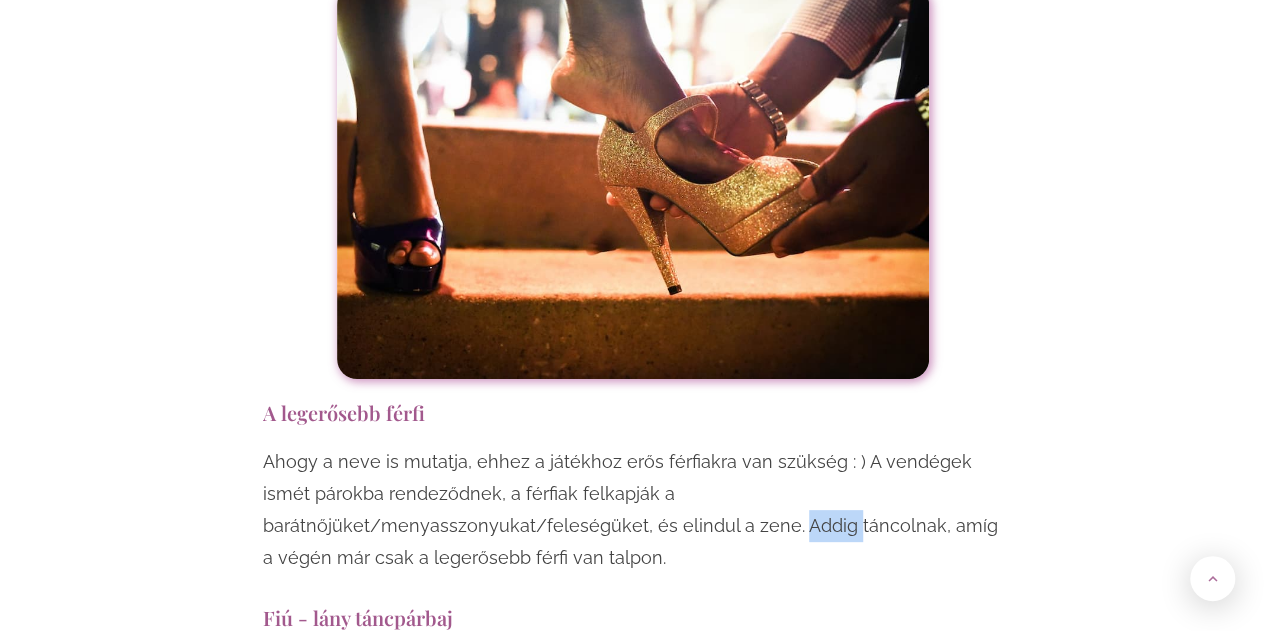 click on "Ahogy a neve is mutatja, ehhez a játékhoz erős férfiakra van szükség : ) A vendégek ismét párokba rendeződnek, a férfiak felkapják a barátnőjüket/menyasszonyukat/feleségüket, és elindul a zene. Addig táncolnak, amíg a végén már csak a legerősebb férfi van talpon." at bounding box center [633, 510] 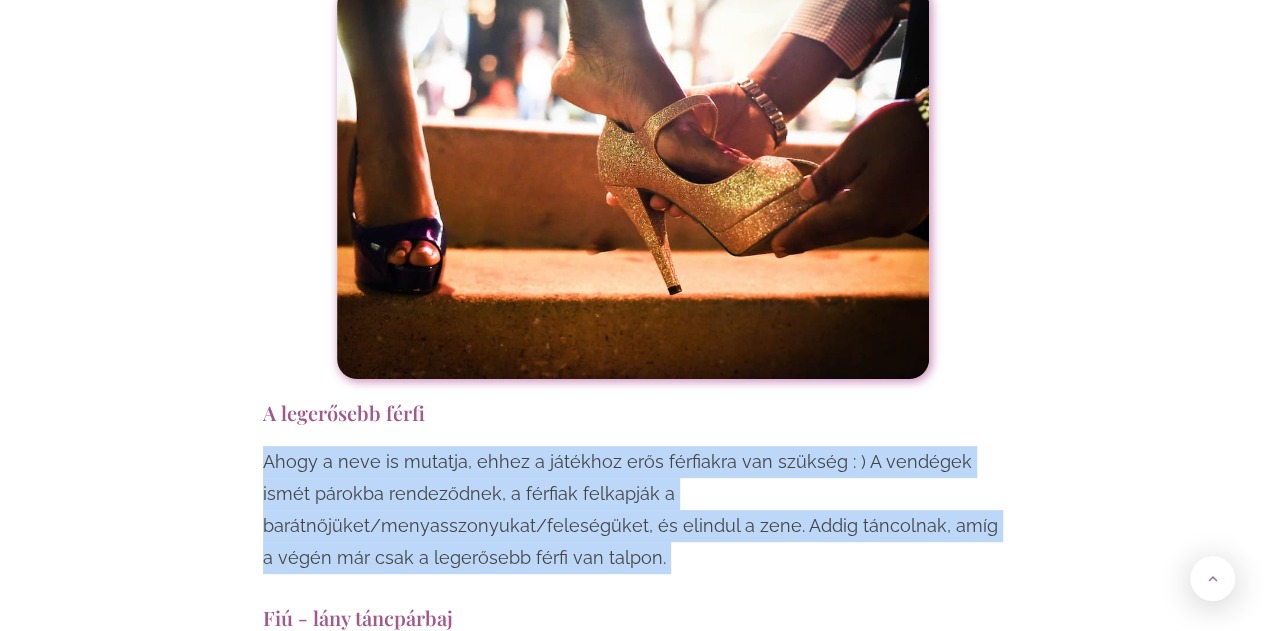 click on "Ahogy a neve is mutatja, ehhez a játékhoz erős férfiakra van szükség : ) A vendégek ismét párokba rendeződnek, a férfiak felkapják a barátnőjüket/menyasszonyukat/feleségüket, és elindul a zene. Addig táncolnak, amíg a végén már csak a legerősebb férfi van talpon." at bounding box center (633, 510) 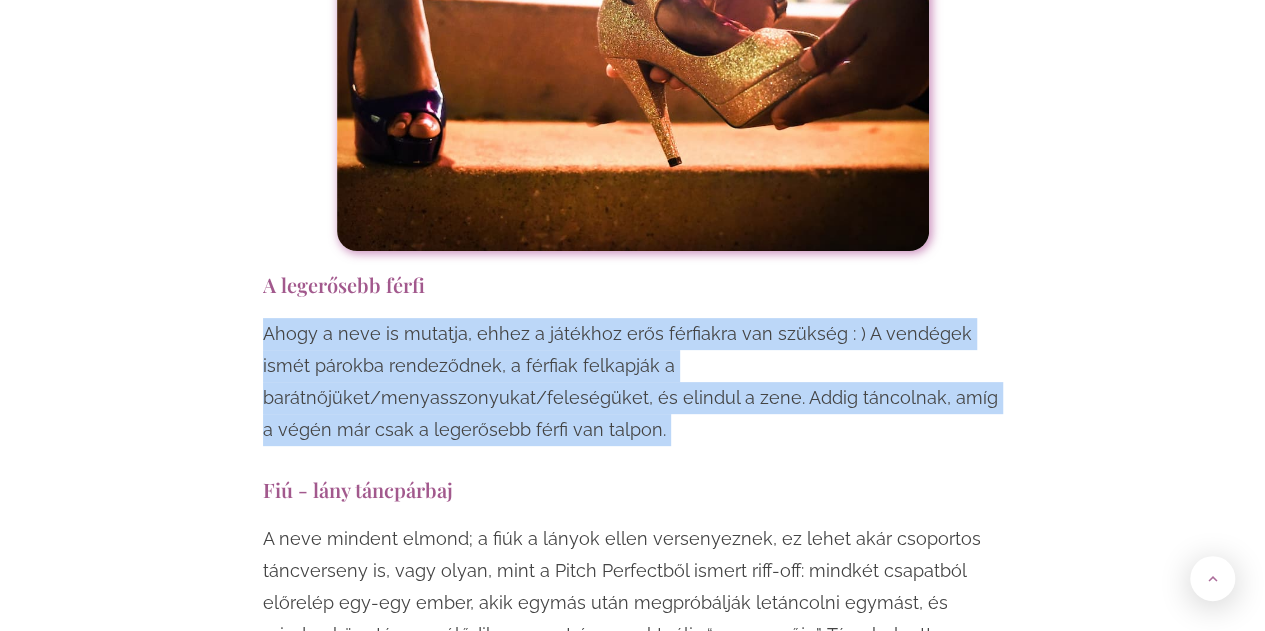 scroll, scrollTop: 15500, scrollLeft: 0, axis: vertical 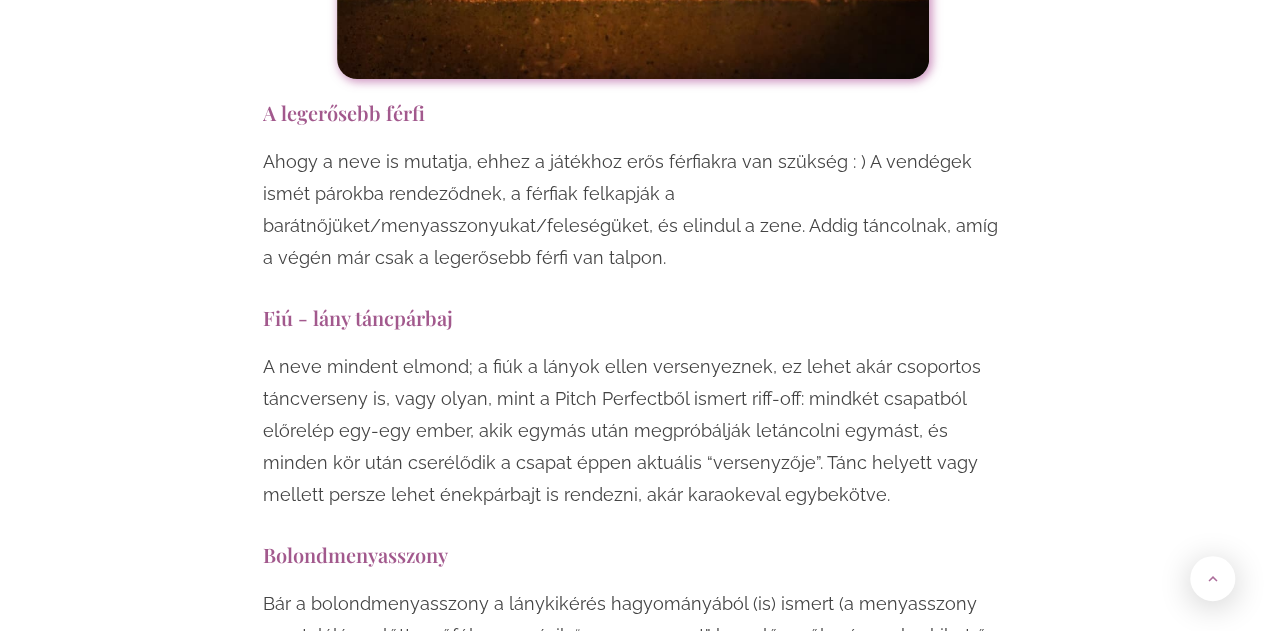 click on "Egy esküvő mindenképpen örömteli, jó hangulatú esemény, viszont ha szeretnéd, hogy a szertartás után az evés-ivásnál egy kicsivel többről is szóljon az este, akkor érdemes játékokkal feldobni a programot. Nem mintha amúgy a vendégek unatkoznának, de talán kevesebb lesz az üresjárat;) Az alábbiakban 30 szuper esküvői játékot sorolunk fel – ezek között vannak hagyományos és modern játékok is, a korai és a későbbi órákra is találsz megfelelőt. Egy biztos: a vendégek nem fognak unatkozni;)
Hagyományos esküvői játékok
Vannak olyan  esküvői hagyományok , amelyek a legtöbb hagyományos lagzi elmaradhatatlan elemei. Ha olyan “igazi falusi” lagzit szeretnél (a hagyományos esküvői stílusról  itt
Csokordobás, harisnyakötő dobás" at bounding box center [633, -6673] 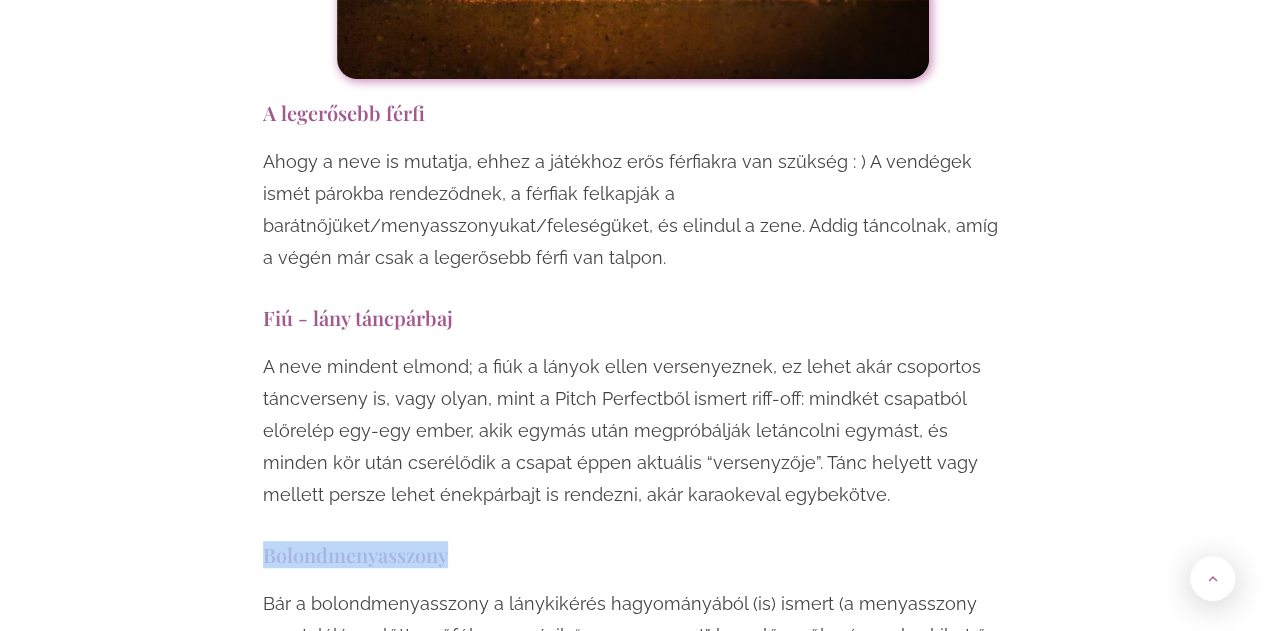 click on "Egy esküvő mindenképpen örömteli, jó hangulatú esemény, viszont ha szeretnéd, hogy a szertartás után az evés-ivásnál egy kicsivel többről is szóljon az este, akkor érdemes játékokkal feldobni a programot. Nem mintha amúgy a vendégek unatkoznának, de talán kevesebb lesz az üresjárat;) Az alábbiakban 30 szuper esküvői játékot sorolunk fel – ezek között vannak hagyományos és modern játékok is, a korai és a későbbi órákra is találsz megfelelőt. Egy biztos: a vendégek nem fognak unatkozni;)
Hagyományos esküvői játékok
Vannak olyan  esküvői hagyományok , amelyek a legtöbb hagyományos lagzi elmaradhatatlan elemei. Ha olyan “igazi falusi” lagzit szeretnél (a hagyományos esküvői stílusról  itt
Csokordobás, harisnyakötő dobás" at bounding box center (633, -6673) 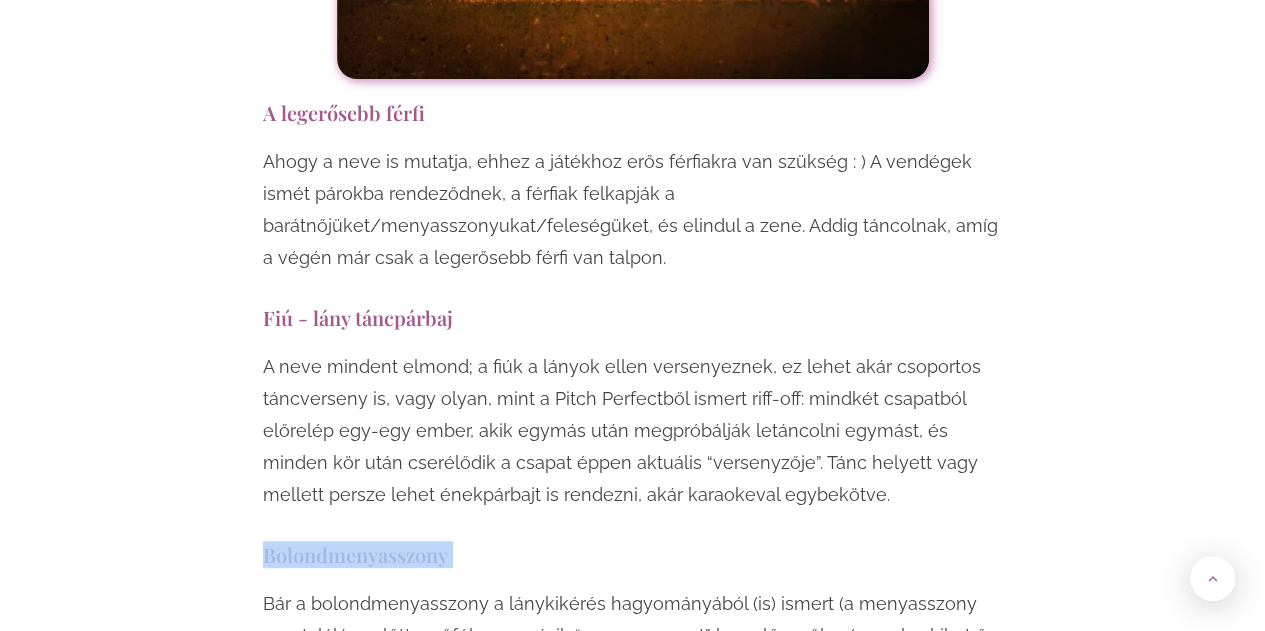 click on "Egy esküvő mindenképpen örömteli, jó hangulatú esemény, viszont ha szeretnéd, hogy a szertartás után az evés-ivásnál egy kicsivel többről is szóljon az este, akkor érdemes játékokkal feldobni a programot. Nem mintha amúgy a vendégek unatkoznának, de talán kevesebb lesz az üresjárat;) Az alábbiakban 30 szuper esküvői játékot sorolunk fel – ezek között vannak hagyományos és modern játékok is, a korai és a későbbi órákra is találsz megfelelőt. Egy biztos: a vendégek nem fognak unatkozni;)
Hagyományos esküvői játékok
Vannak olyan  esküvői hagyományok , amelyek a legtöbb hagyományos lagzi elmaradhatatlan elemei. Ha olyan “igazi falusi” lagzit szeretnél (a hagyományos esküvői stílusról  itt
Csokordobás, harisnyakötő dobás" at bounding box center (633, -6673) 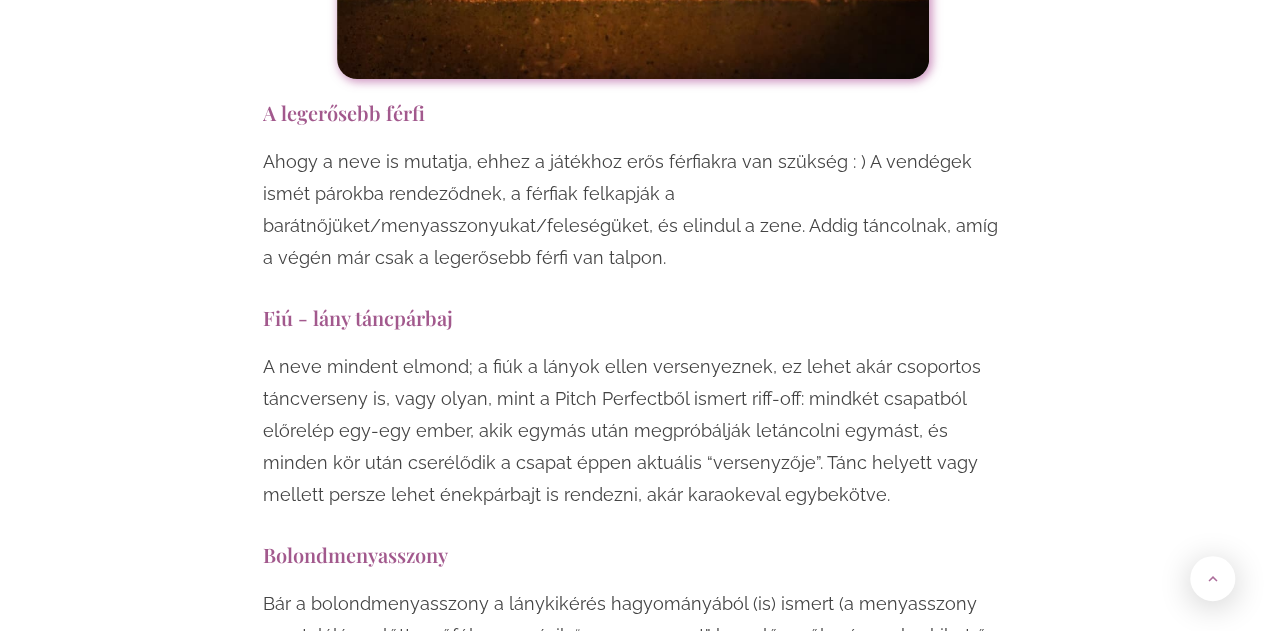 click on "Bár a bolondmenyasszony a lánykikérés hagyományából (is) ismert (a menyasszony megtalálása előtt a vőfély 2-3 másik “menyasszonyt” hoz elő a vőlegénynek, akiket ő elutasít, ezután lép be az igazi menyasszony), a bolondmenyasszonyokat a tánc beindítására is lehet “használni”. Este ha kicsit laposabb a buli, vagy csak úgy a menyecsketánc végén ha bejönnek a bolondmenyasszonyok és táncra perdülnek, akkor az meghozhatja a vendégek kevét a tánchoz, főleg mert a bolondmenyasszonyok mellett senkinek nem kell attól tartania, hogy ő fog hülyén kinézni : D" at bounding box center [633, 716] 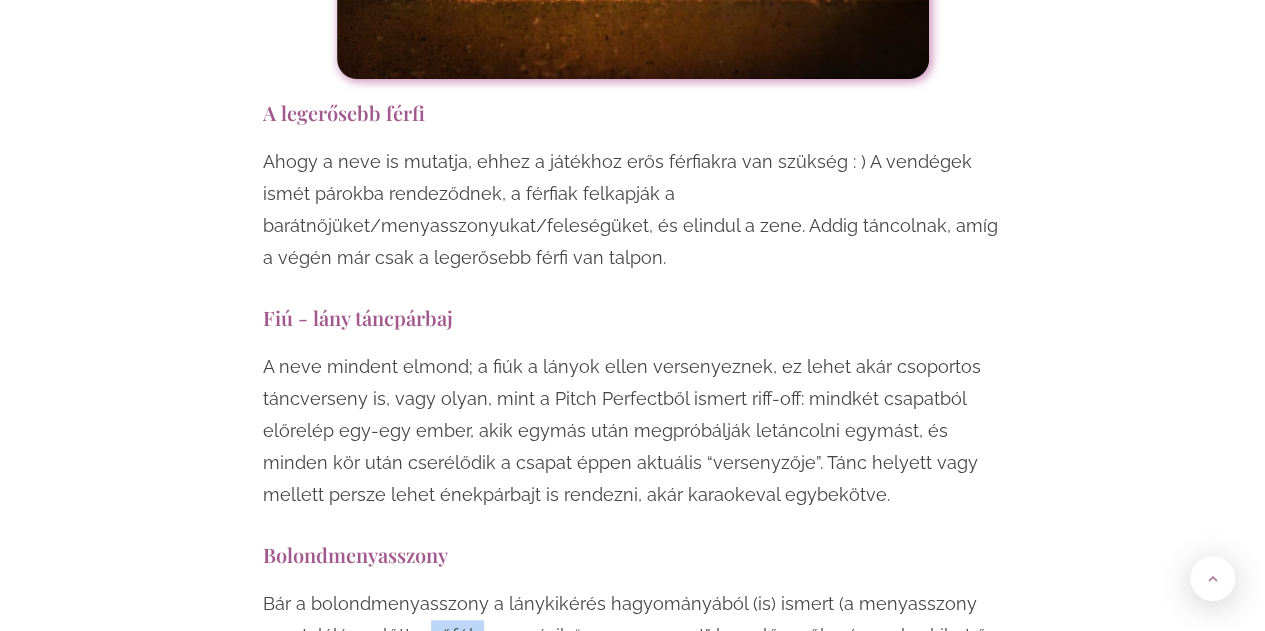 click on "Bár a bolondmenyasszony a lánykikérés hagyományából (is) ismert (a menyasszony megtalálása előtt a vőfély 2-3 másik “menyasszonyt” hoz elő a vőlegénynek, akiket ő elutasít, ezután lép be az igazi menyasszony), a bolondmenyasszonyokat a tánc beindítására is lehet “használni”. Este ha kicsit laposabb a buli, vagy csak úgy a menyecsketánc végén ha bejönnek a bolondmenyasszonyok és táncra perdülnek, akkor az meghozhatja a vendégek kevét a tánchoz, főleg mert a bolondmenyasszonyok mellett senkinek nem kell attól tartania, hogy ő fog hülyén kinézni : D" at bounding box center (633, 716) 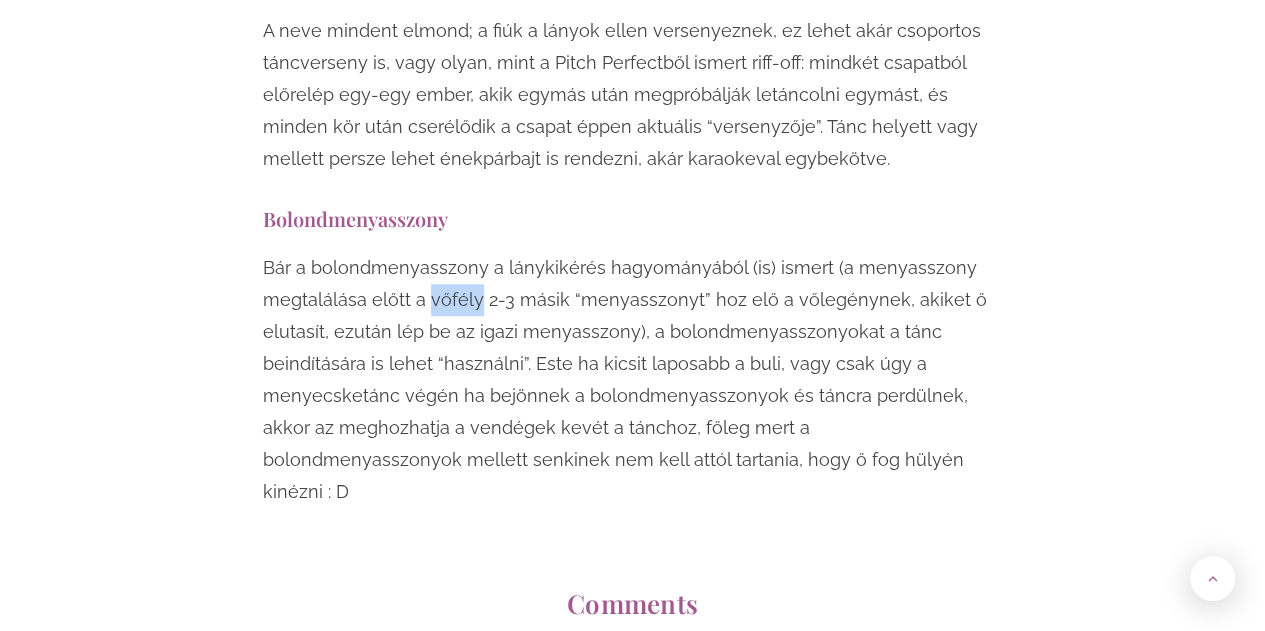 scroll, scrollTop: 16000, scrollLeft: 0, axis: vertical 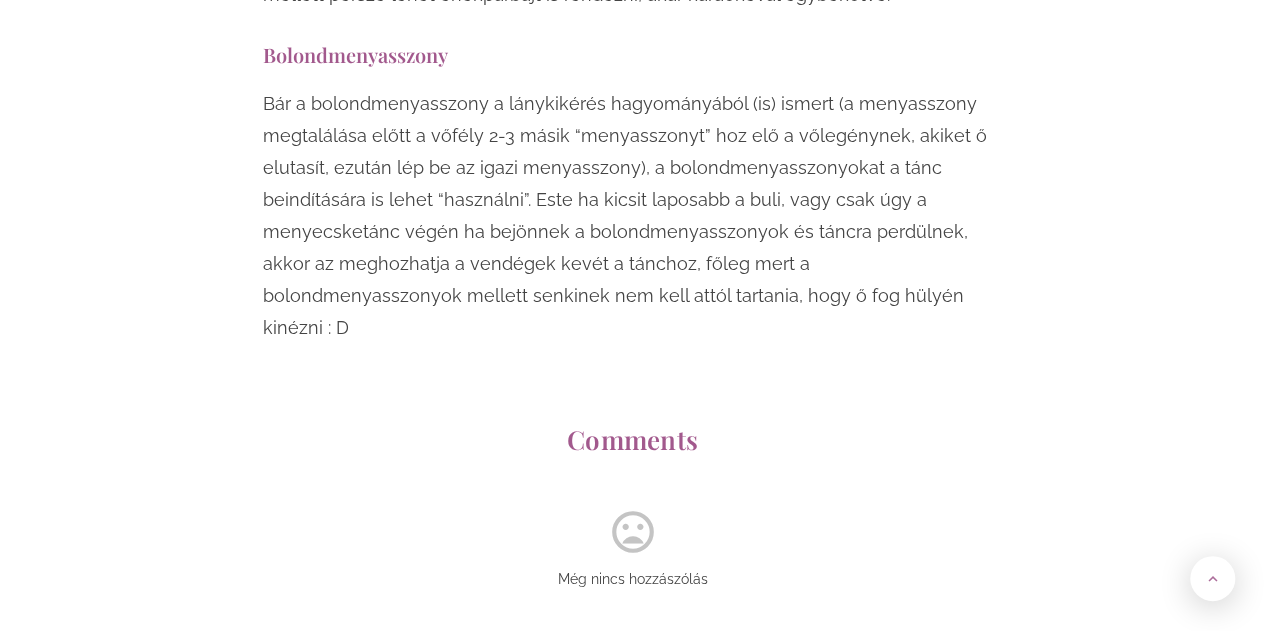 click on "You must be logged in to post a comment." at bounding box center [633, 696] 